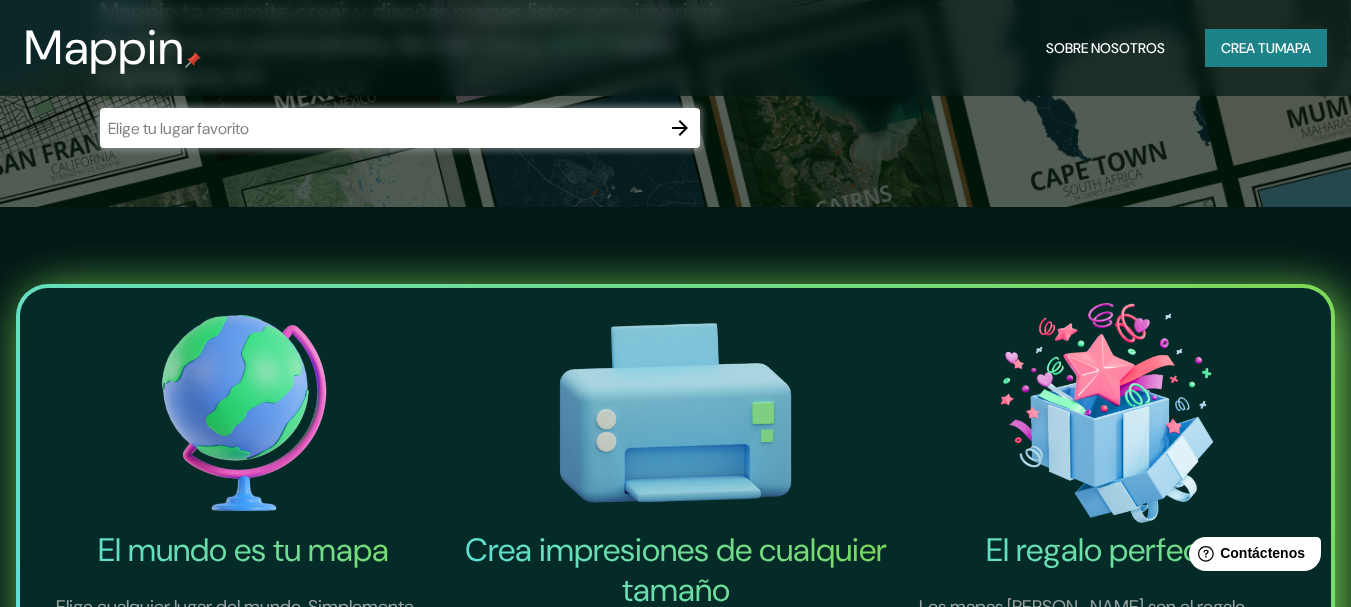 scroll, scrollTop: 200, scrollLeft: 0, axis: vertical 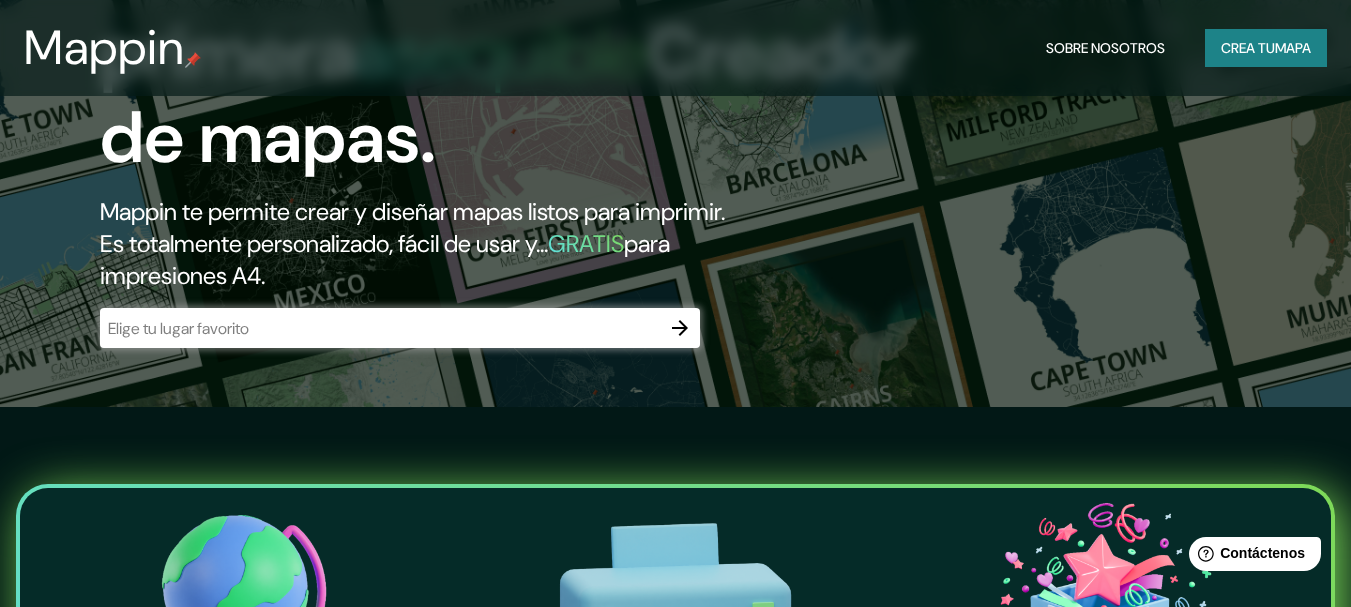click on "​" at bounding box center [400, 328] 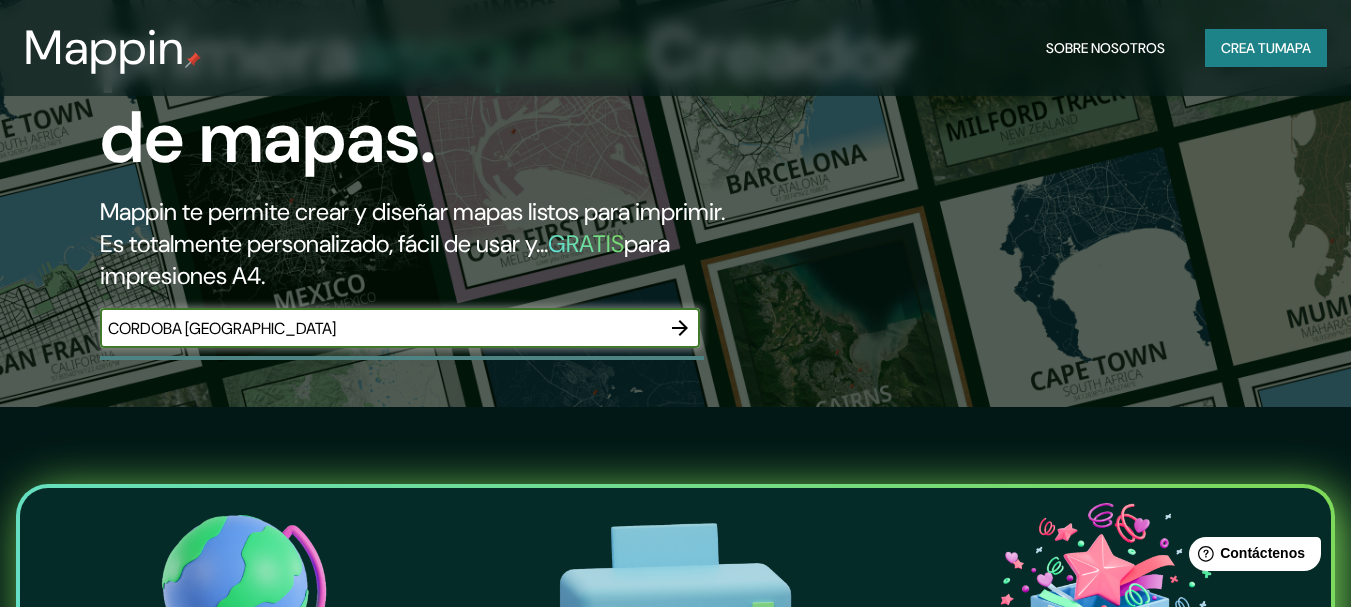 type on "CORDOBA ARGENTINA" 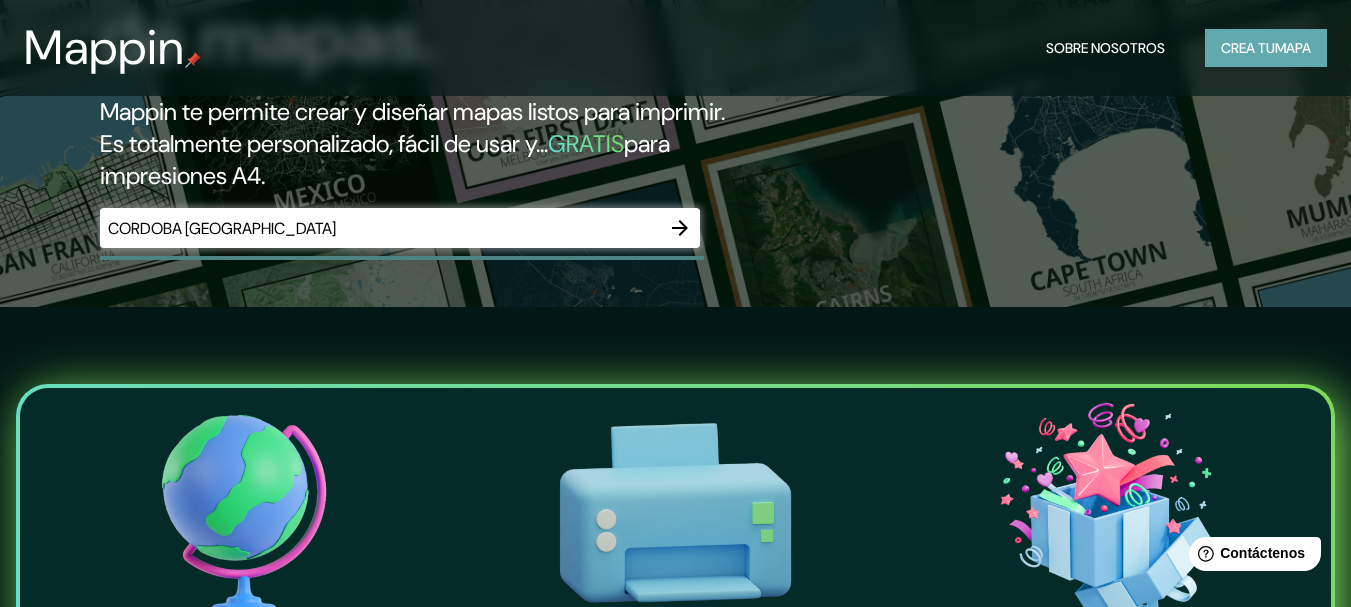 click on "Crea tu" at bounding box center [1248, 48] 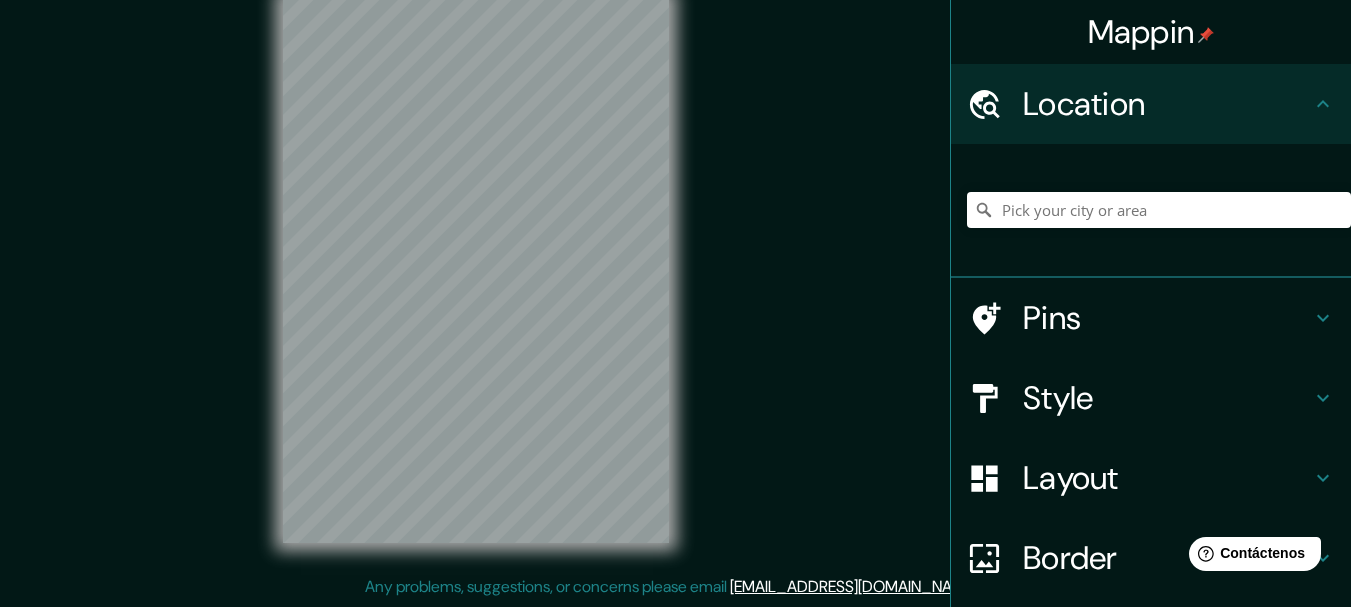 scroll, scrollTop: 0, scrollLeft: 0, axis: both 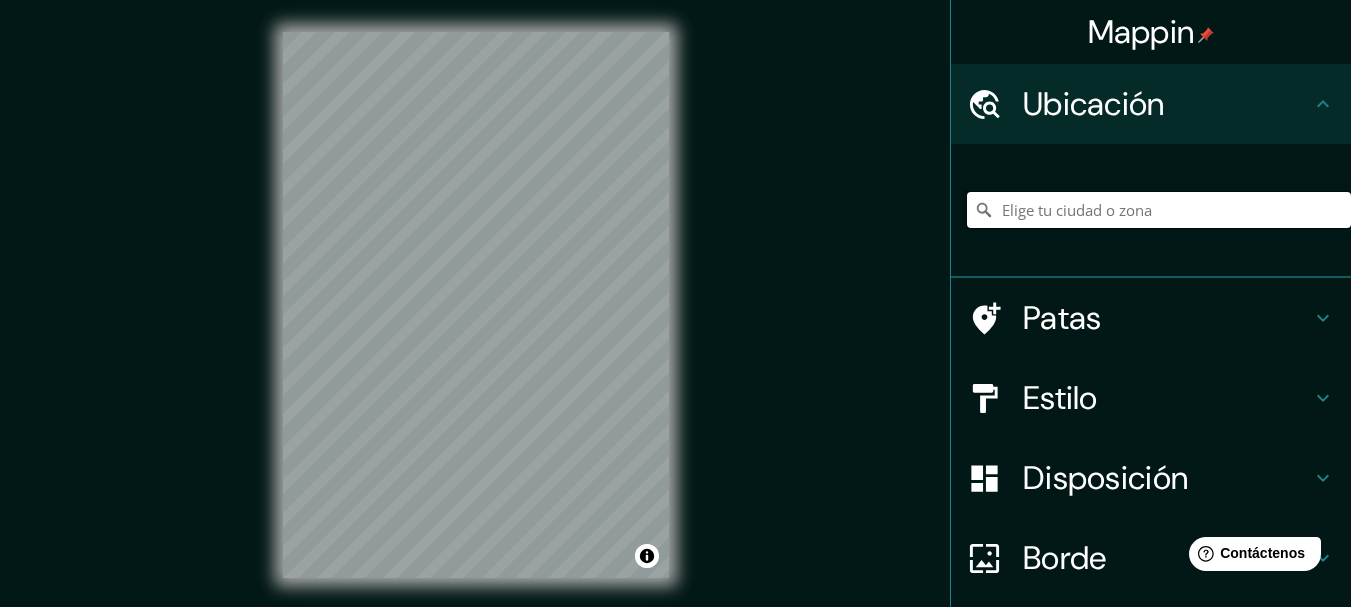 click at bounding box center [1159, 210] 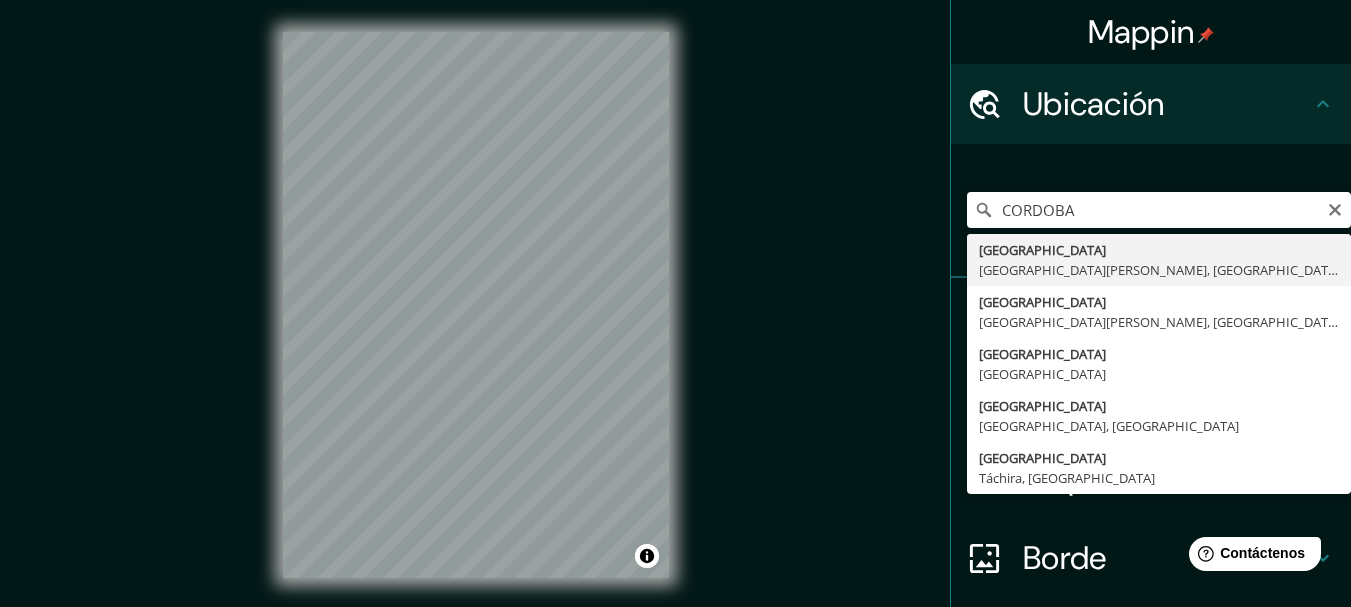 type on "[GEOGRAPHIC_DATA], [GEOGRAPHIC_DATA][PERSON_NAME], [GEOGRAPHIC_DATA]" 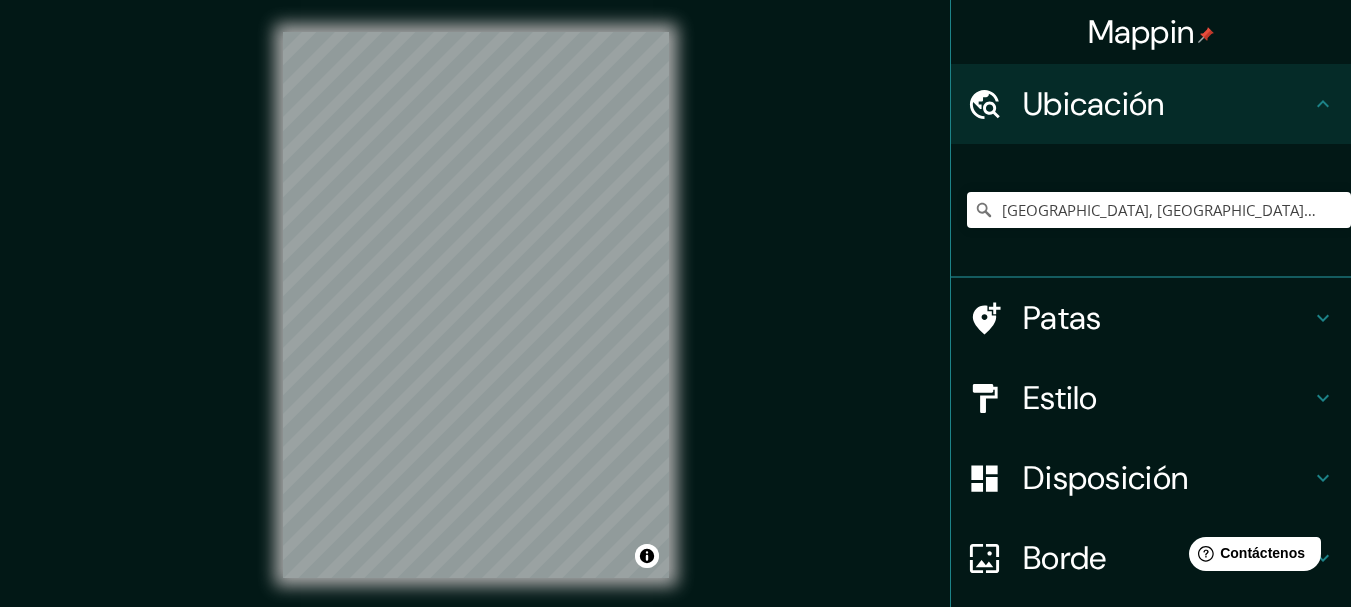 scroll, scrollTop: 35, scrollLeft: 0, axis: vertical 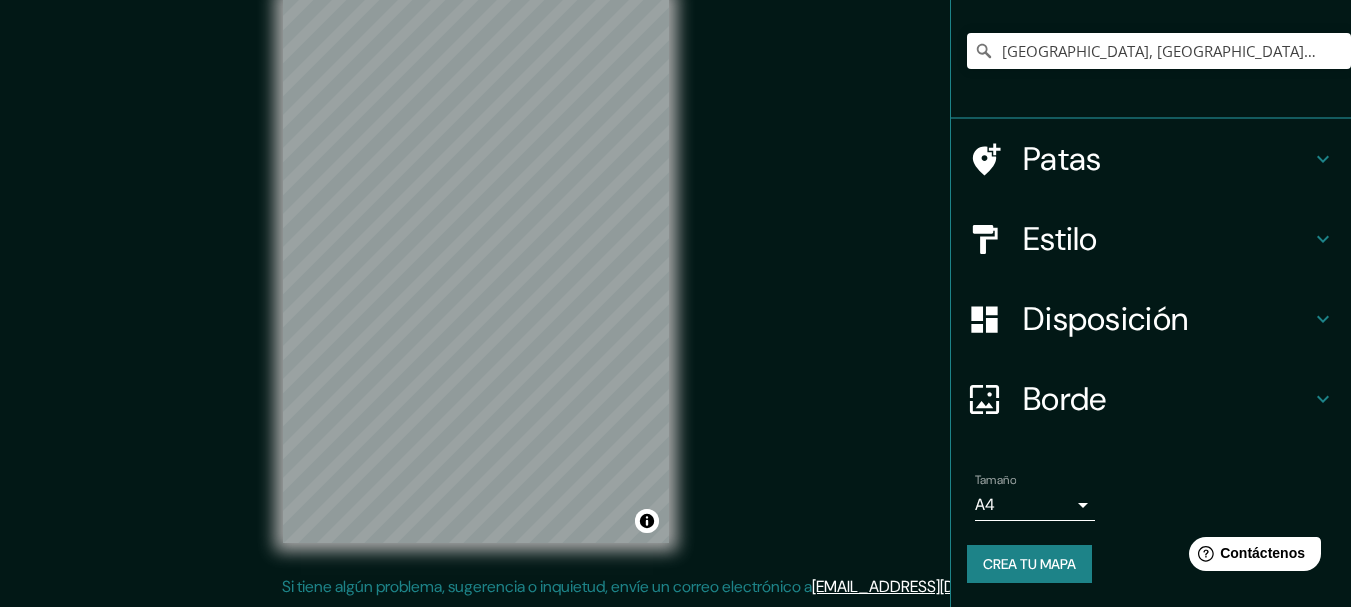 click on "Mappin Ubicación Córdoba, Provincia de Córdoba, Argentina Patas Estilo Disposición Borde Elige un borde.  Consejo  : puedes opacar las capas del marco para crear efectos geniales. Ninguno Simple Transparente Elegante Tamaño A4 single Crea tu mapa © Mapbox   © OpenStreetMap   Improve this map Si tiene algún problema, sugerencia o inquietud, envíe un correo electrónico a  help@mappin.pro  .   . . Texto original Valora esta traducción Tu opinión servirá para ayudar a mejorar el Traductor de Google" at bounding box center [675, 268] 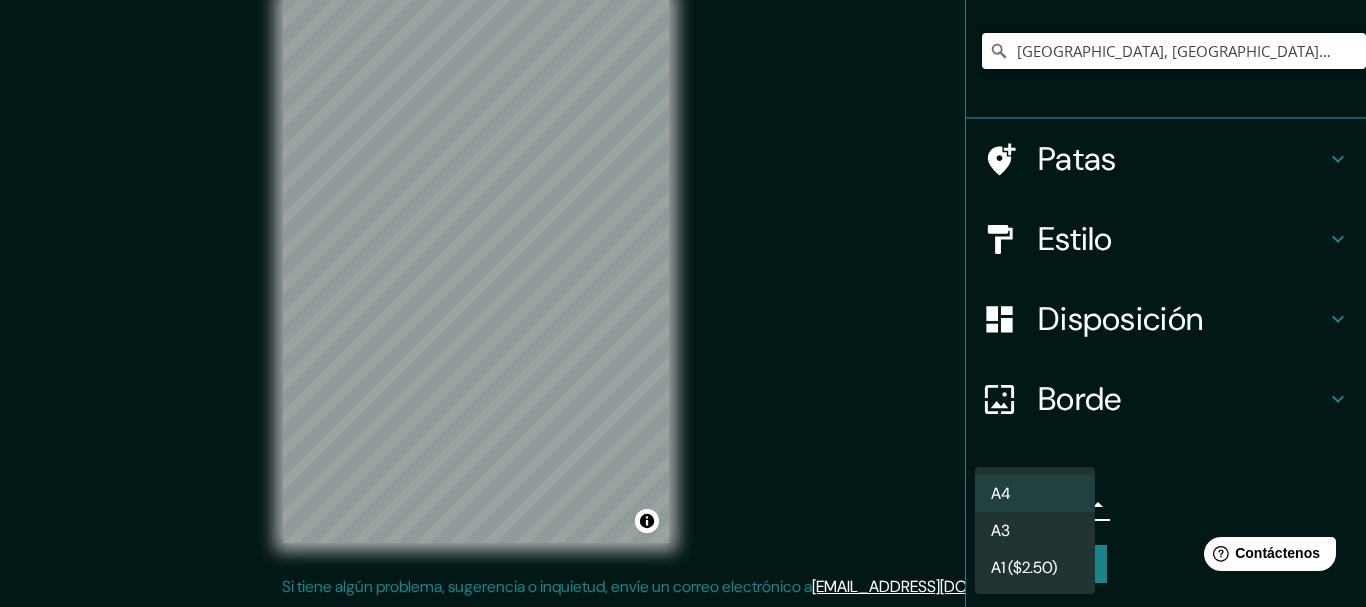 click on "A4" at bounding box center (1035, 493) 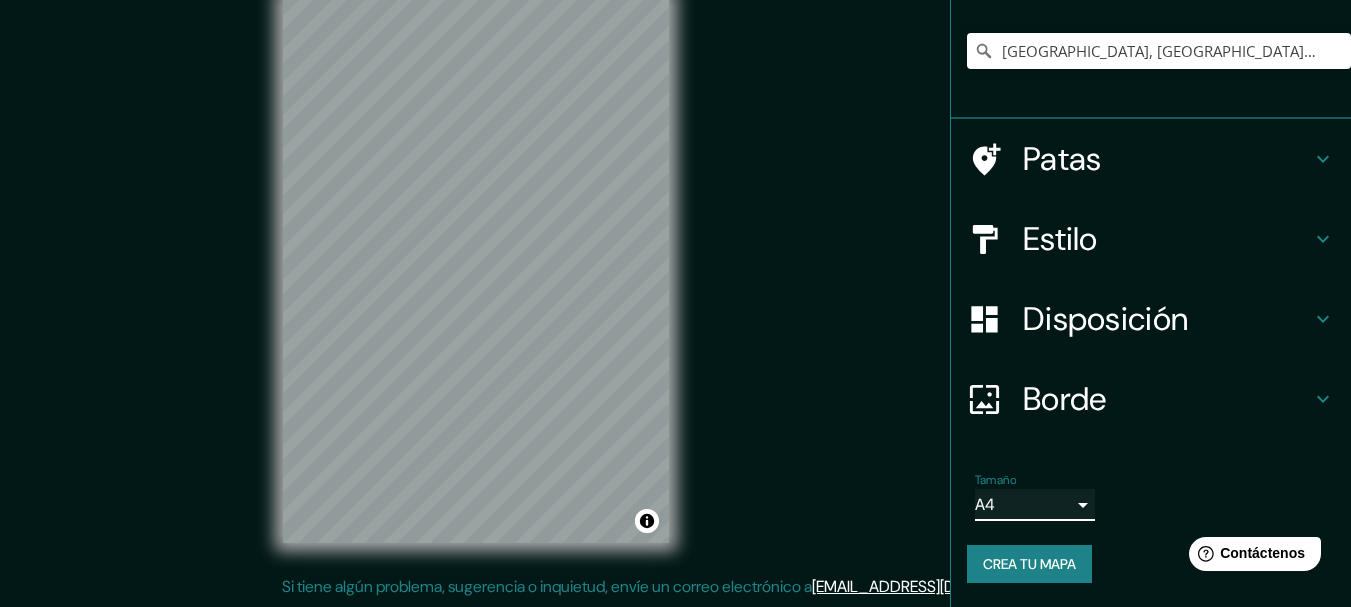 scroll, scrollTop: 0, scrollLeft: 0, axis: both 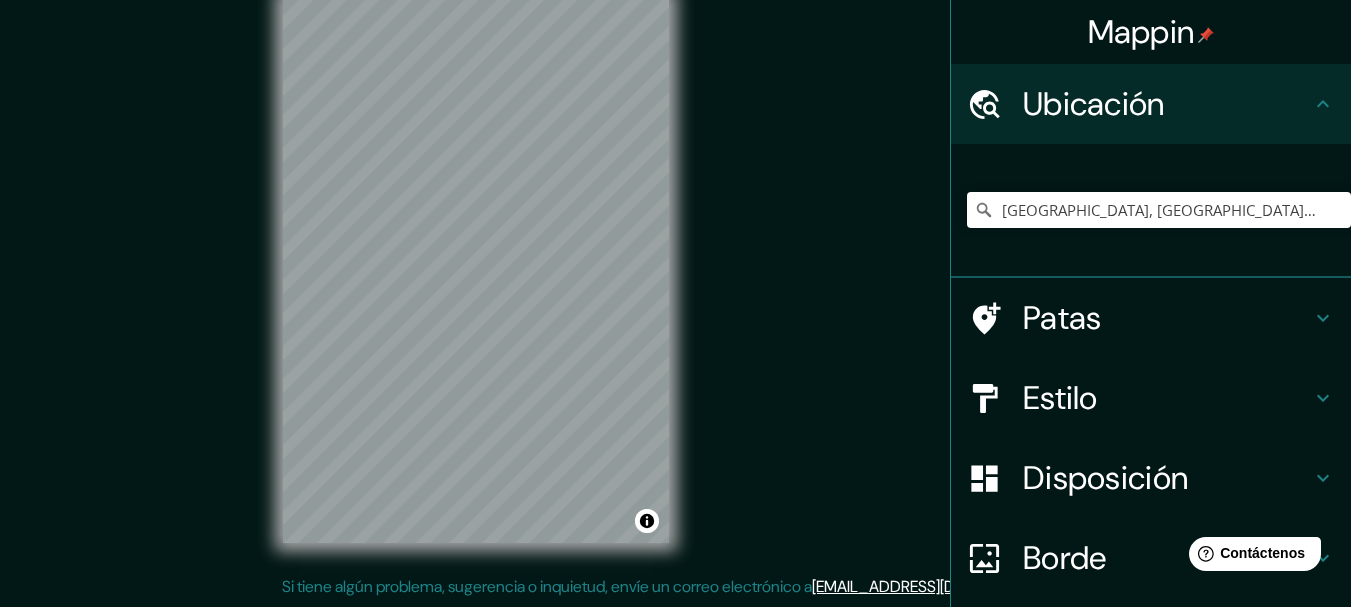 click on "Estilo" at bounding box center (1060, 398) 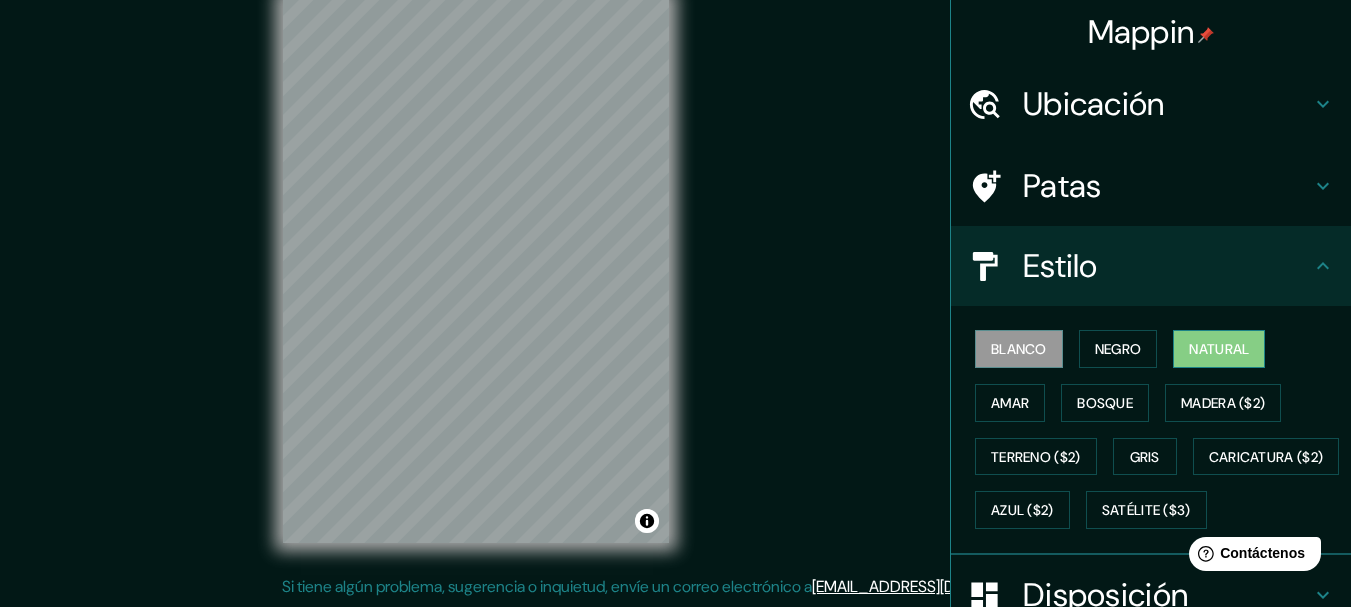 click on "Natural" at bounding box center [1219, 349] 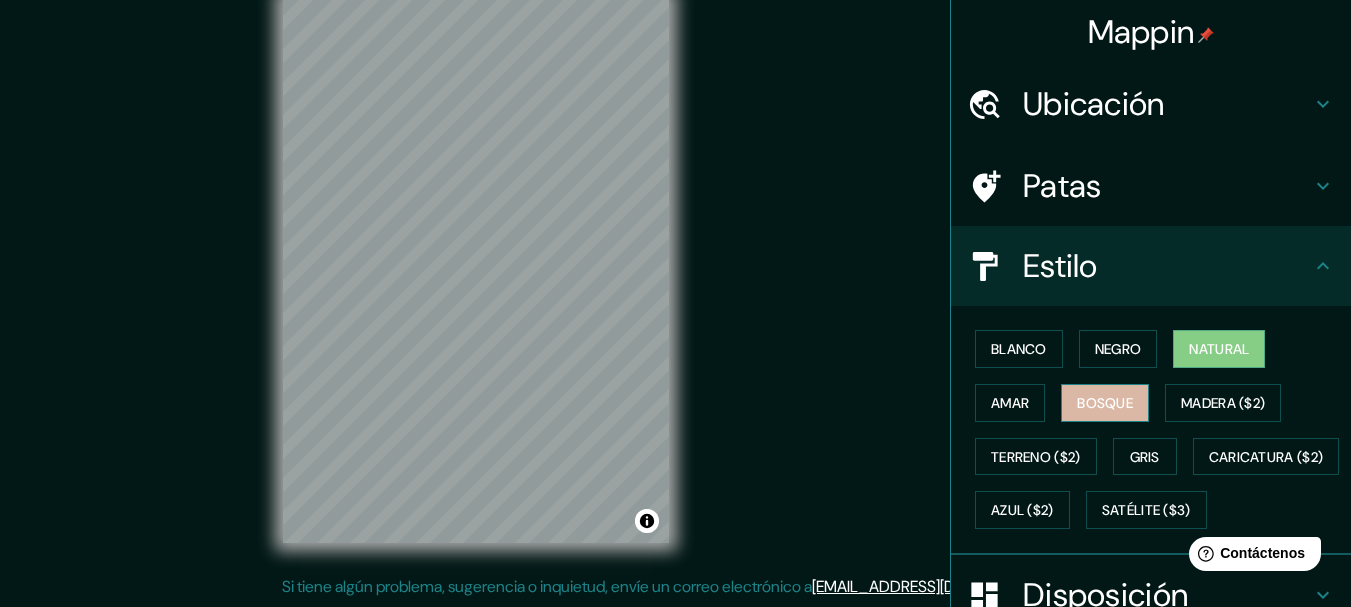 click on "Bosque" at bounding box center (1105, 403) 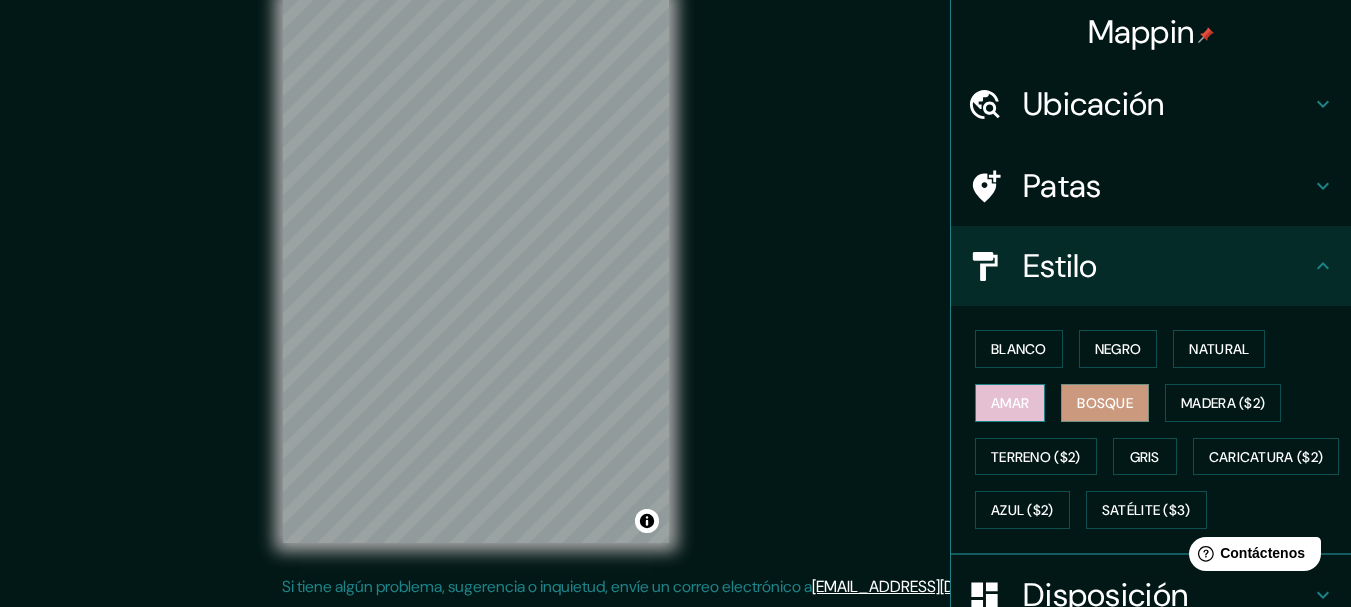 click on "Amar" at bounding box center (1010, 403) 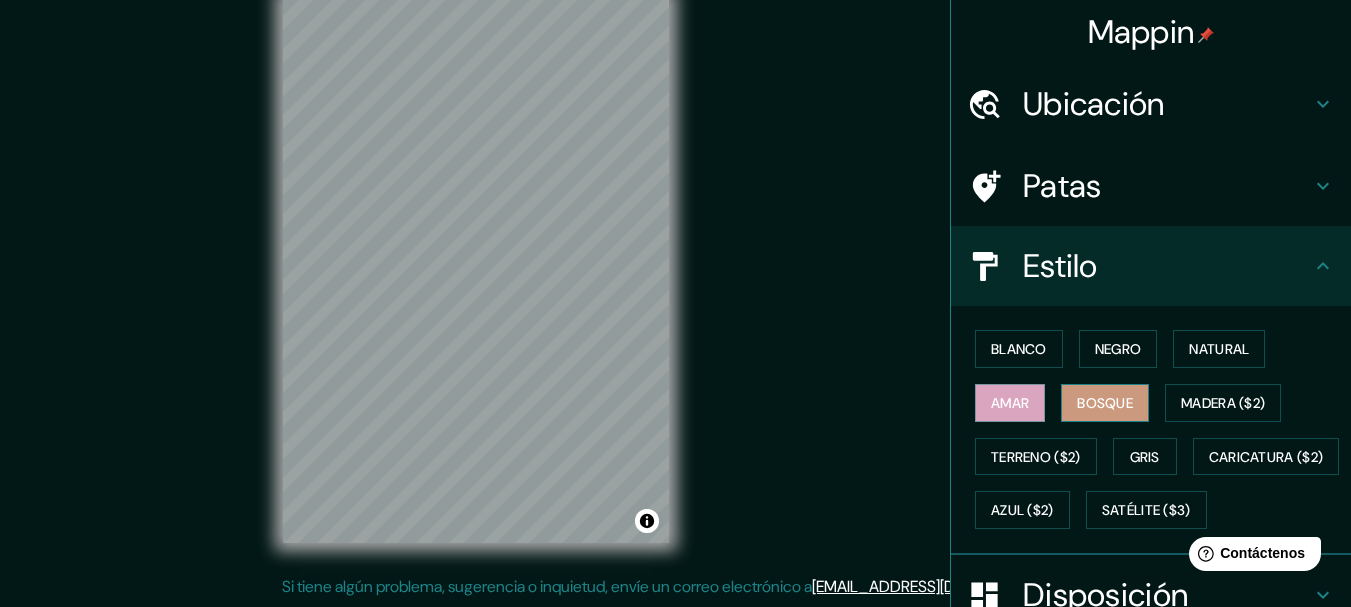 click on "Bosque" at bounding box center (1105, 403) 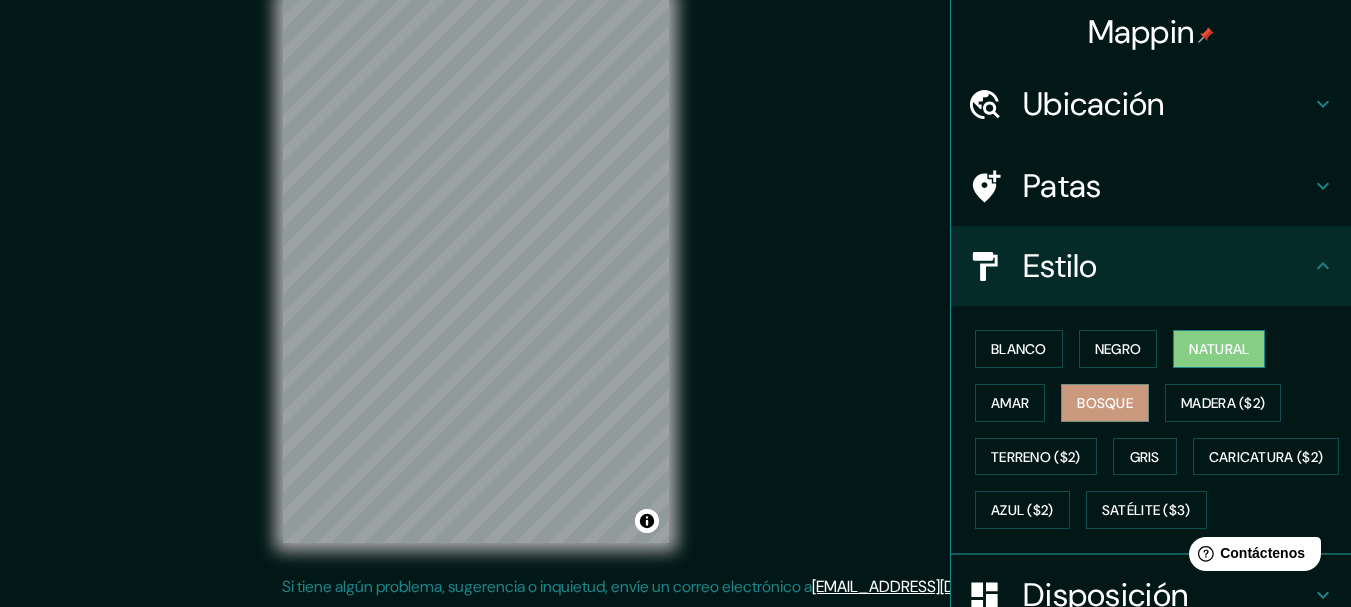 click on "Natural" at bounding box center (1219, 349) 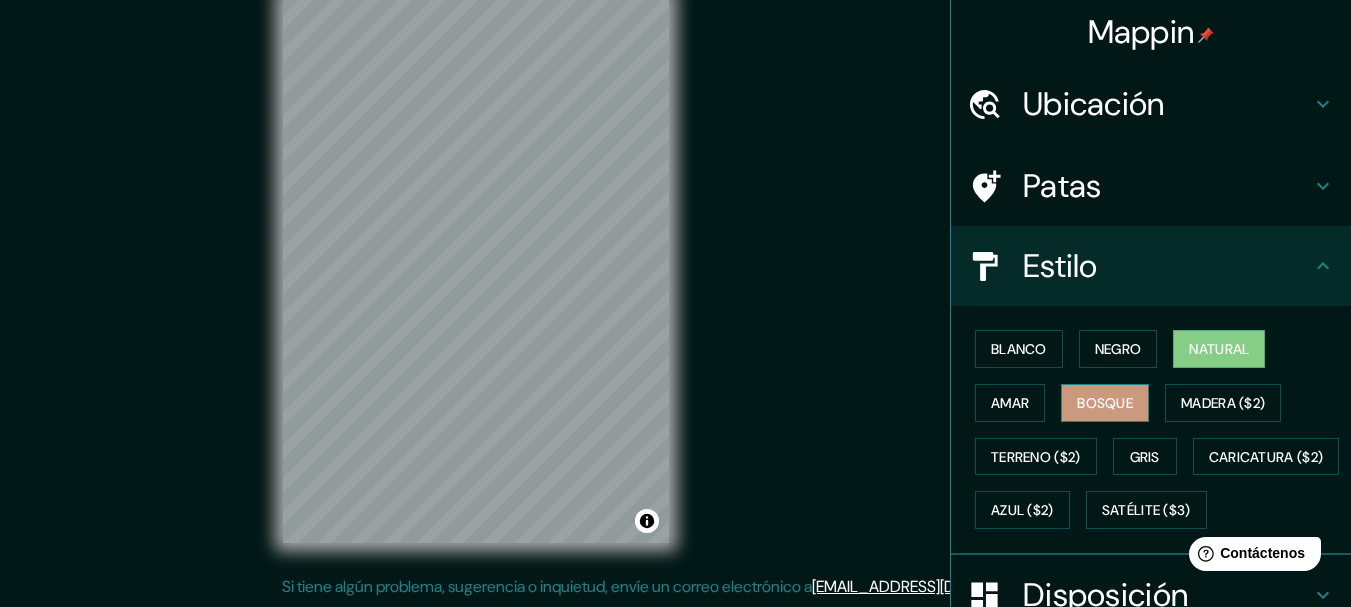 click on "Bosque" at bounding box center [1105, 403] 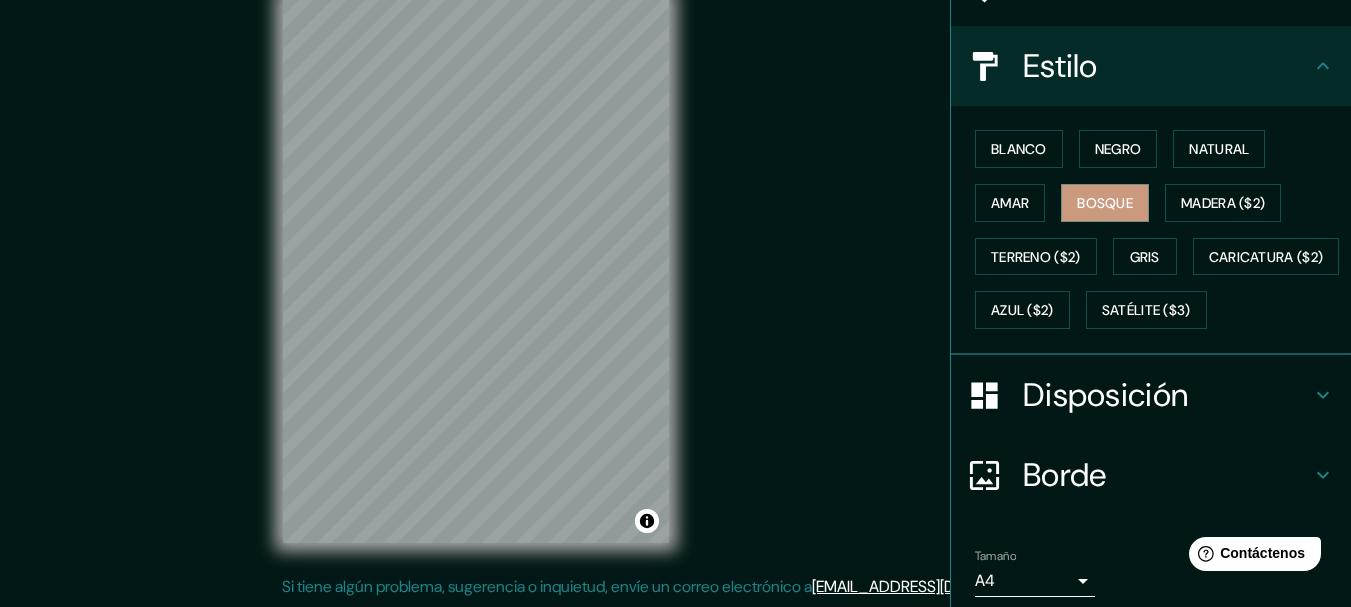 scroll, scrollTop: 329, scrollLeft: 0, axis: vertical 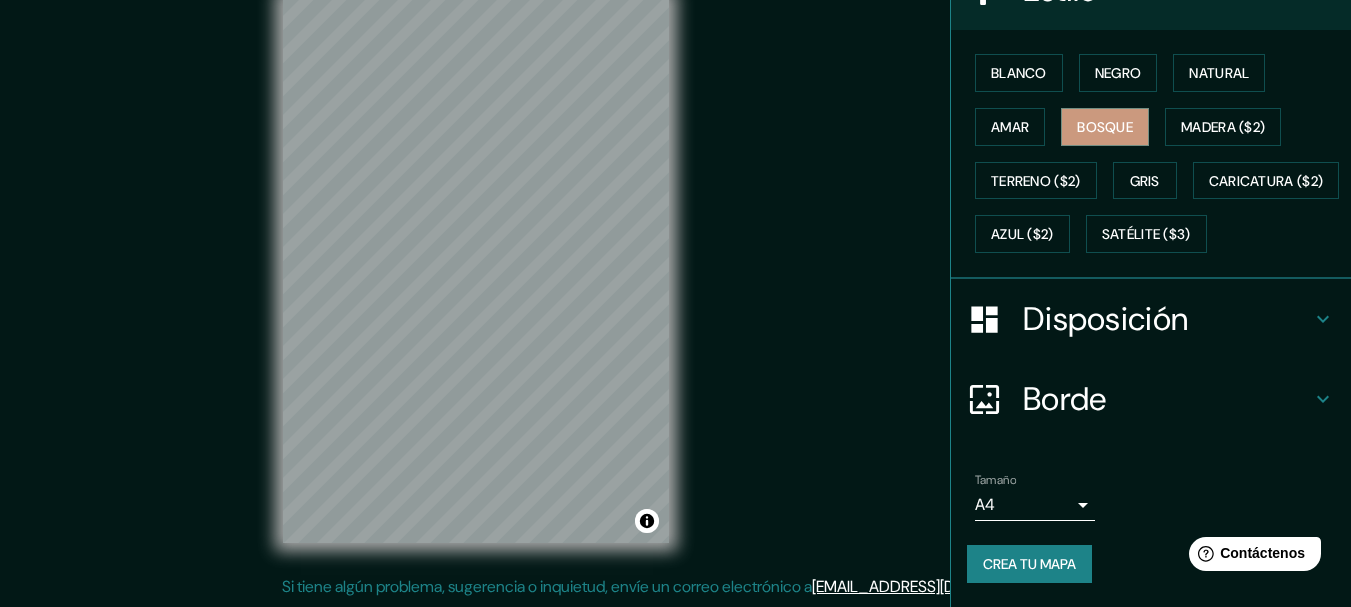 click on "Crea tu mapa" at bounding box center (1029, 564) 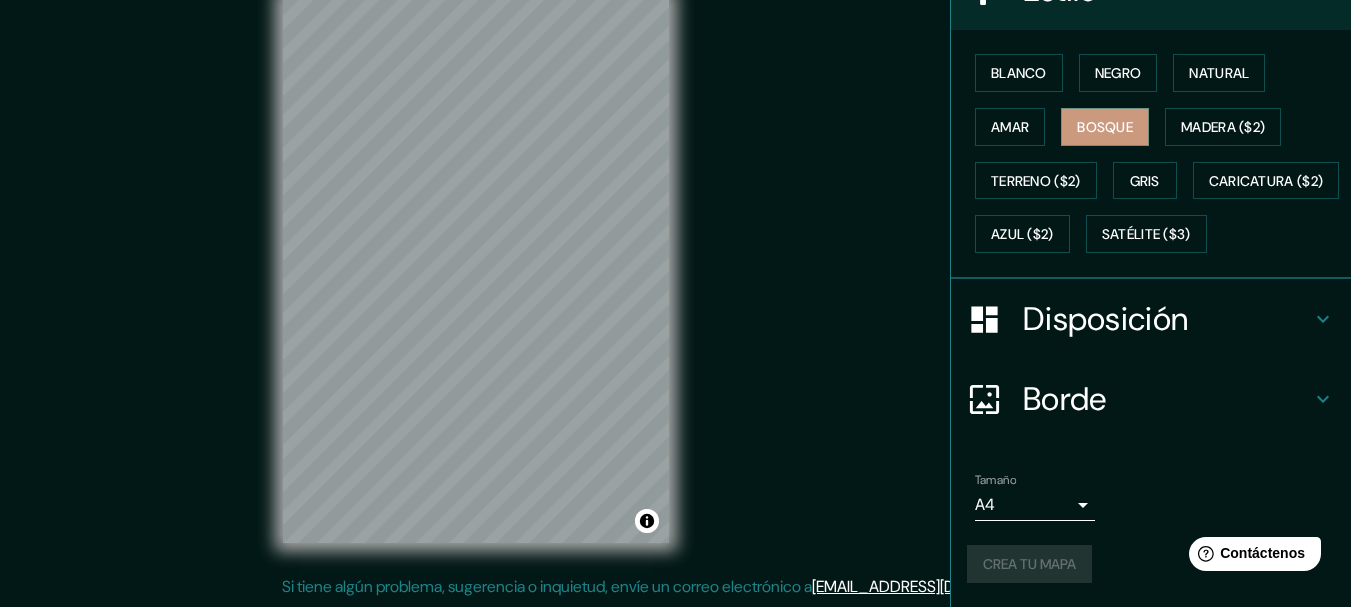 scroll, scrollTop: 329, scrollLeft: 0, axis: vertical 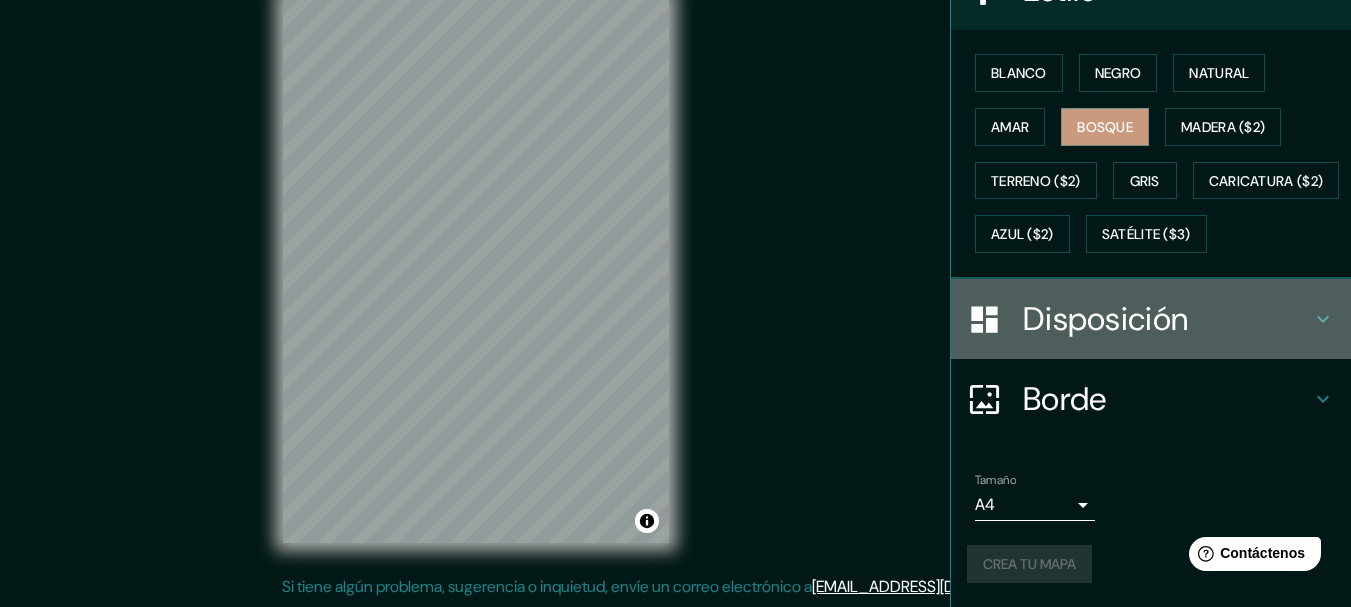 click on "Disposición" at bounding box center [1105, 319] 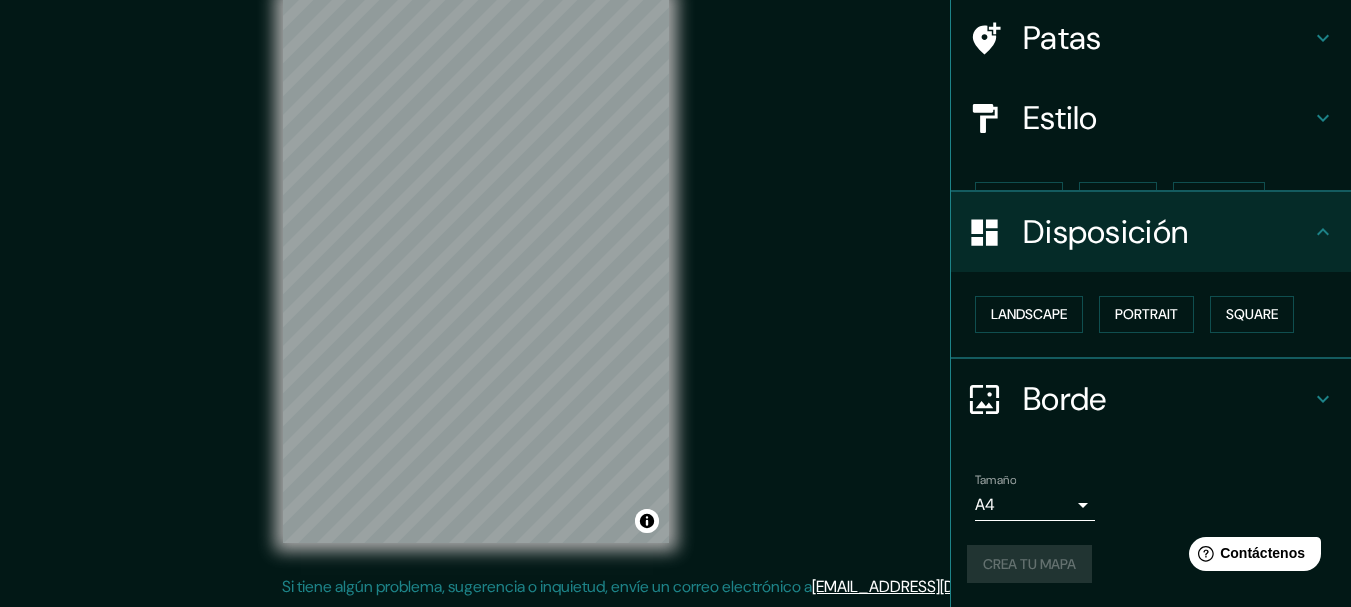 scroll, scrollTop: 114, scrollLeft: 0, axis: vertical 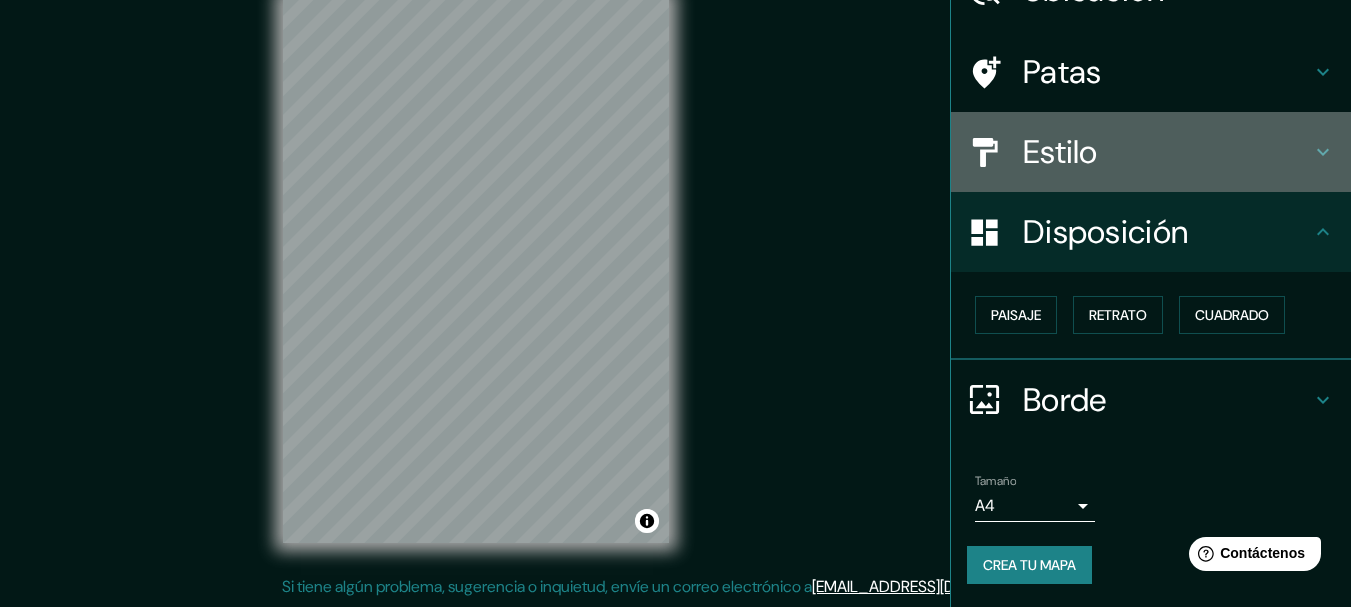 click on "Estilo" at bounding box center [1167, 152] 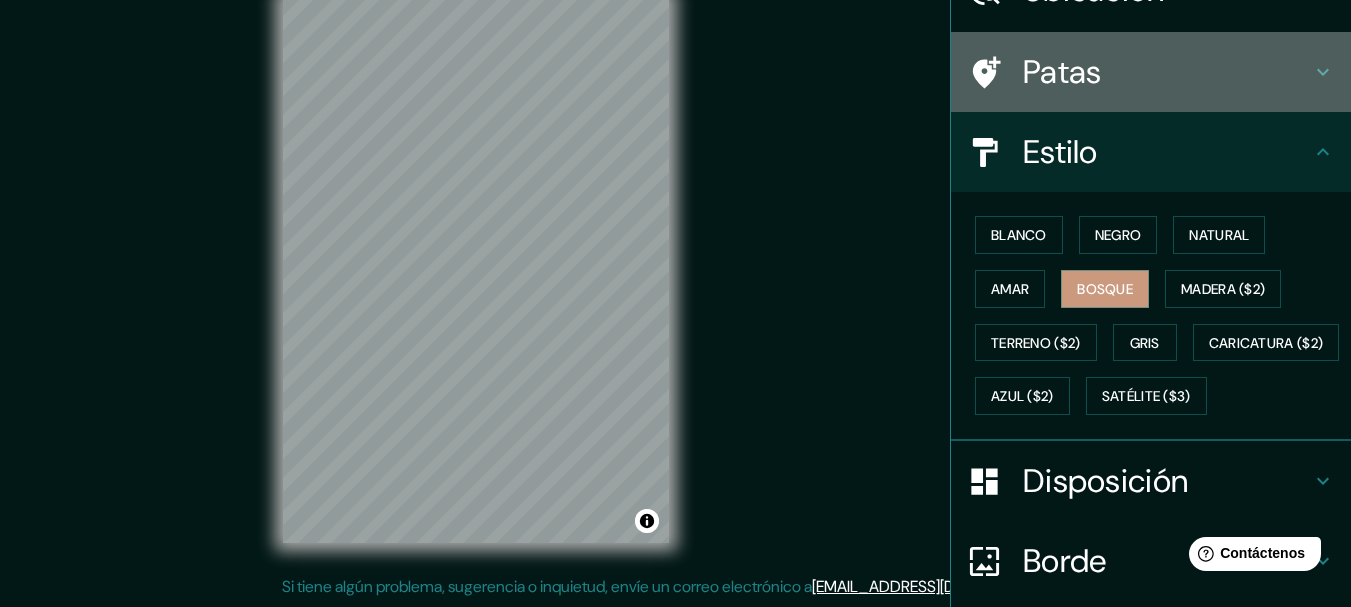 click on "Patas" at bounding box center (1062, 72) 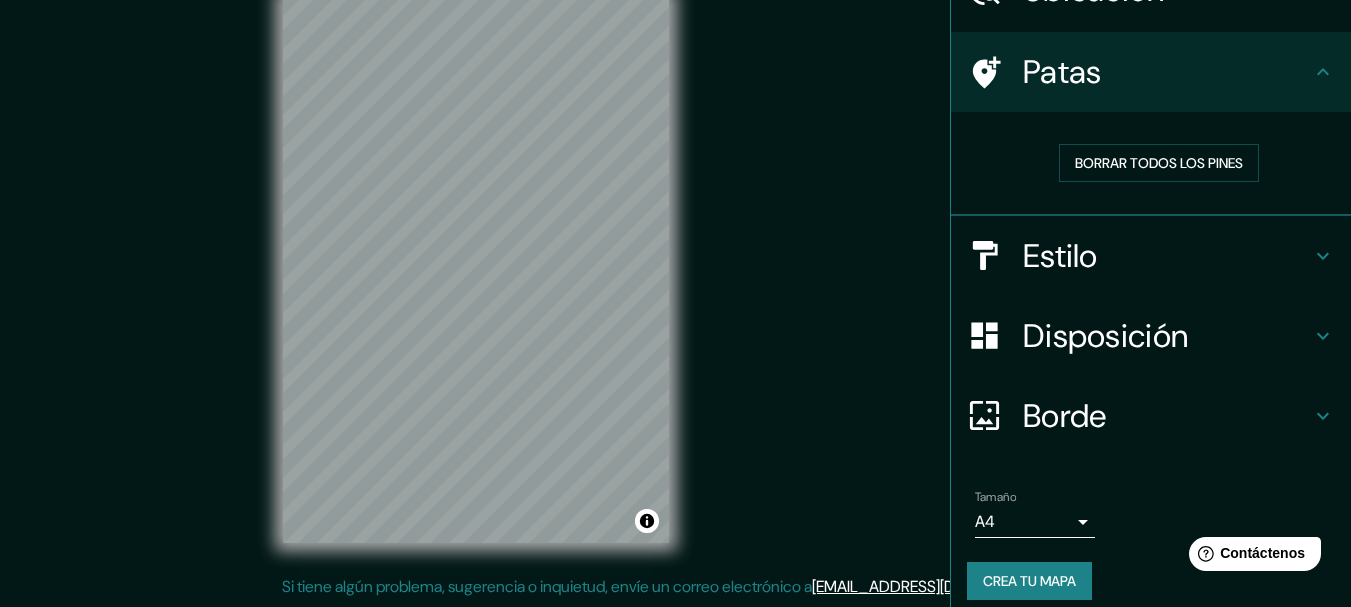 click on "Patas" at bounding box center (1062, 72) 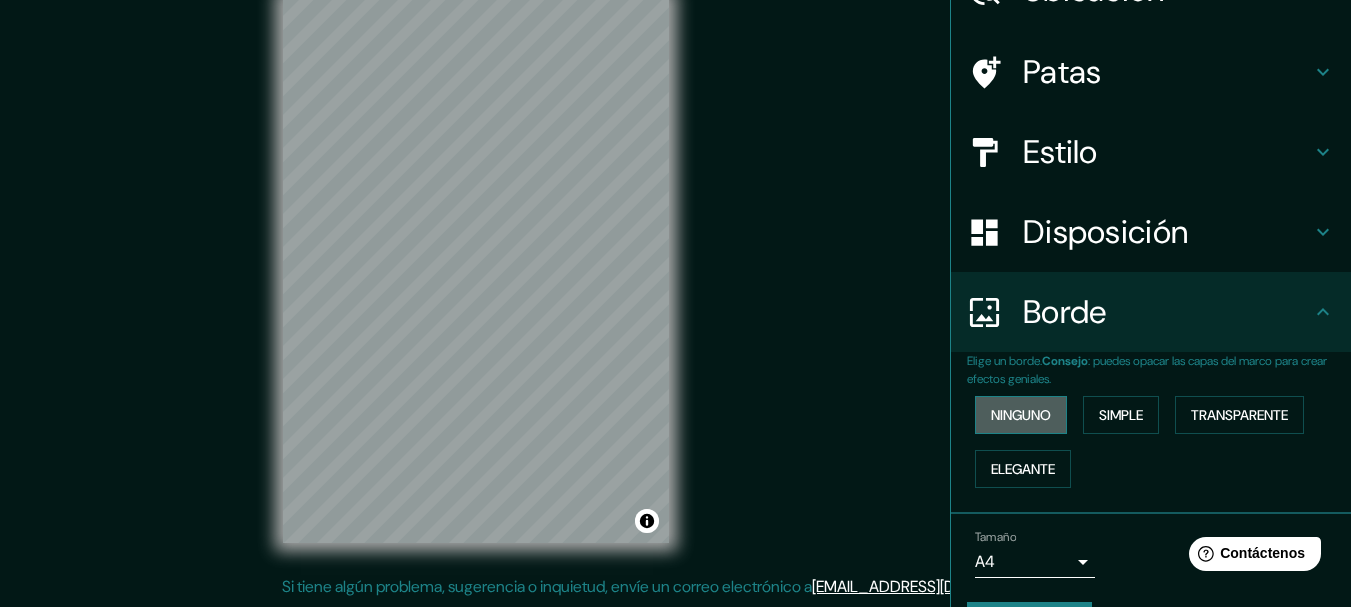 click on "Ninguno" at bounding box center [1021, 415] 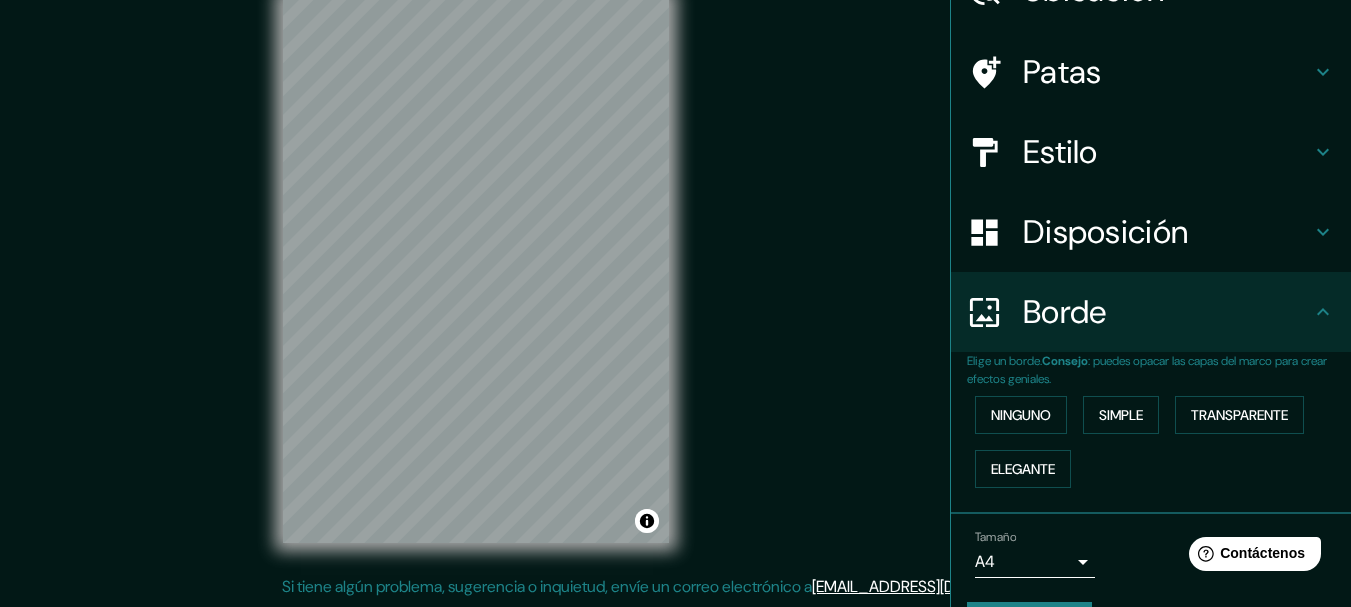 scroll, scrollTop: 170, scrollLeft: 0, axis: vertical 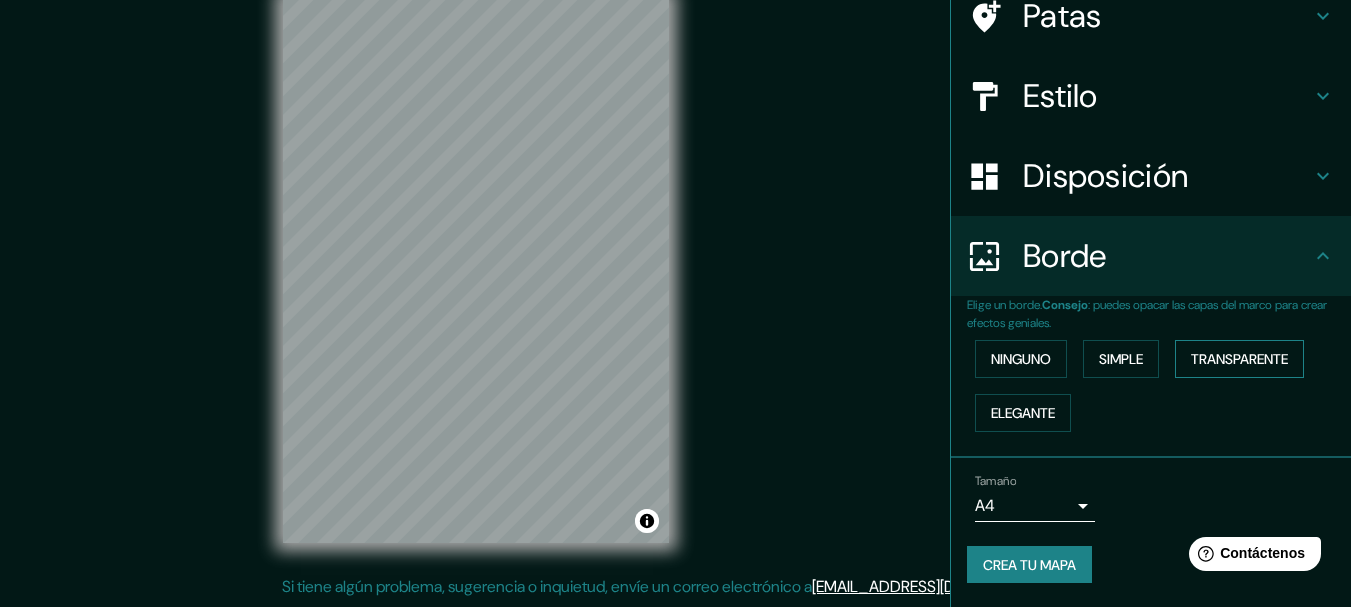 click on "Transparente" at bounding box center (1239, 359) 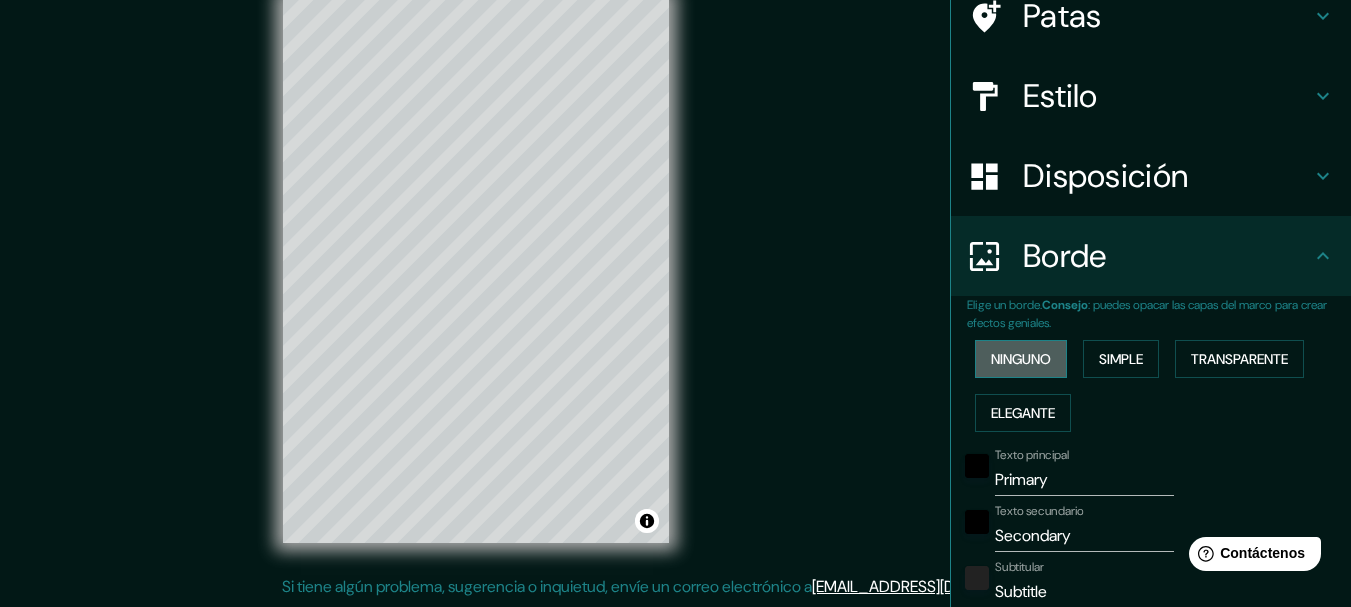 click on "Ninguno" at bounding box center (1021, 359) 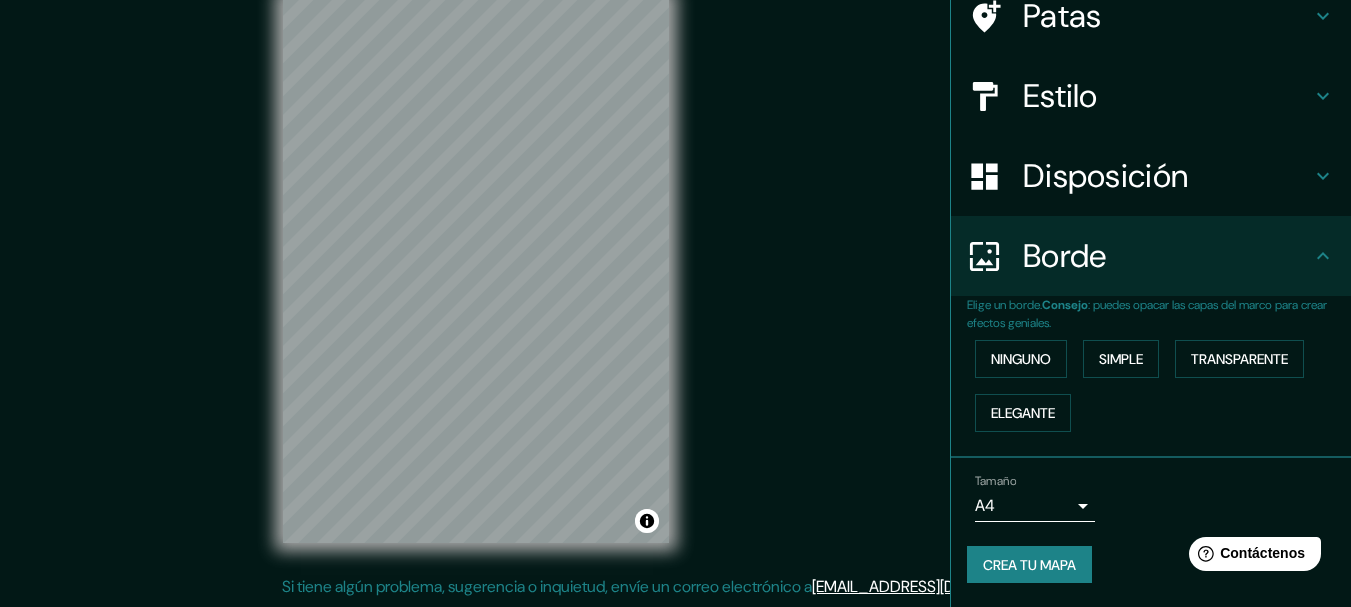 click on "Crea tu mapa" at bounding box center (1029, 565) 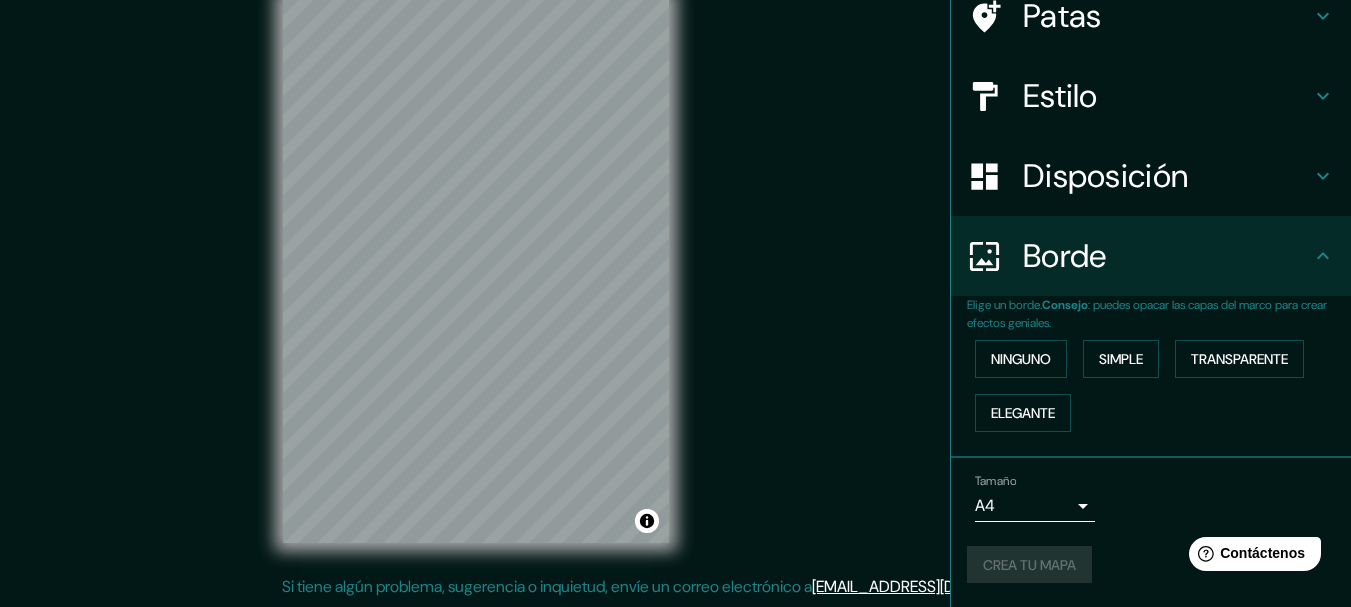 drag, startPoint x: 736, startPoint y: 285, endPoint x: 757, endPoint y: 369, distance: 86.58522 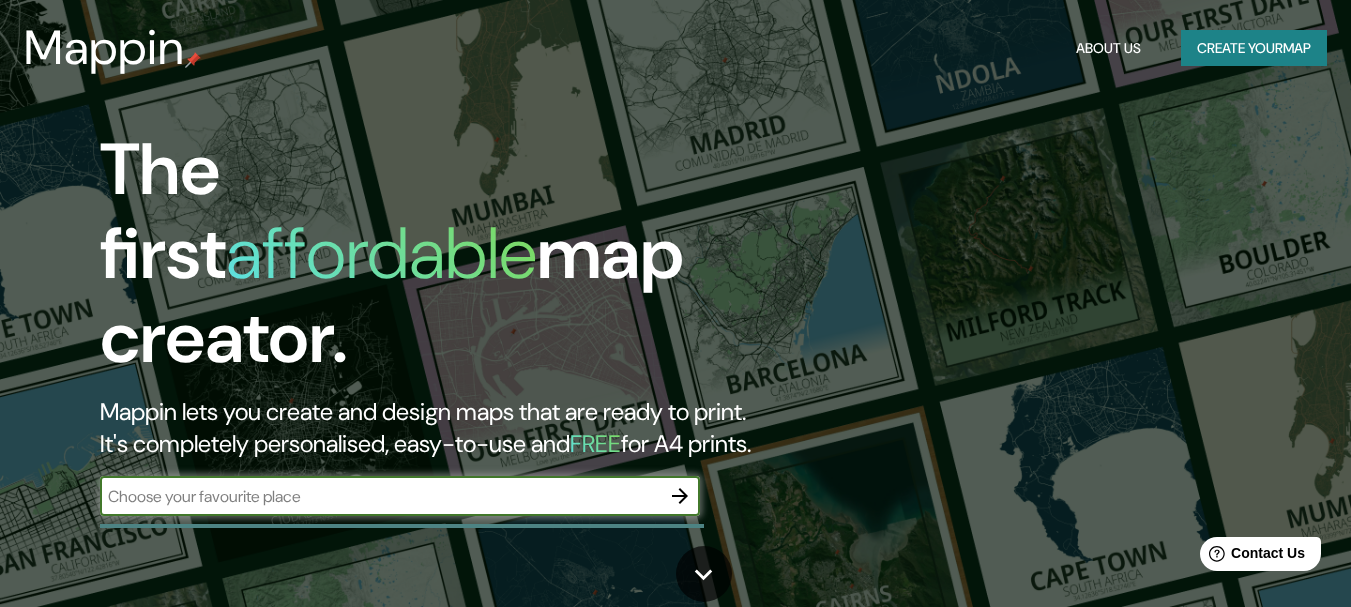 scroll, scrollTop: 0, scrollLeft: 0, axis: both 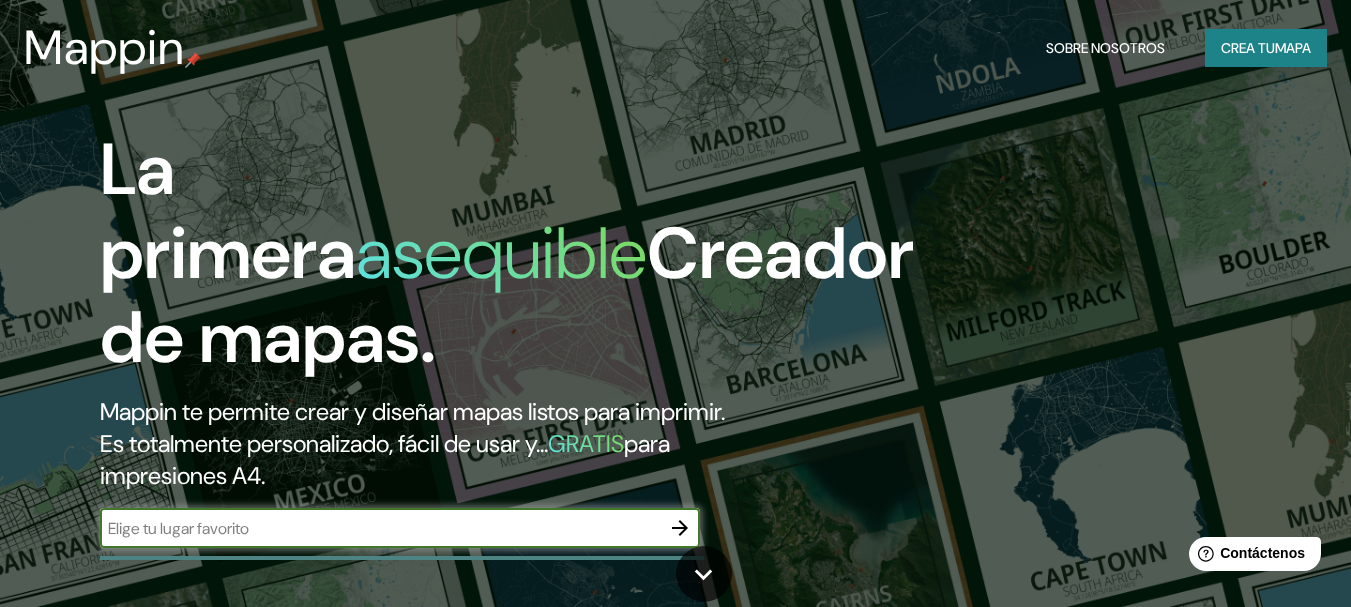 click on "Crea tu" at bounding box center [1248, 48] 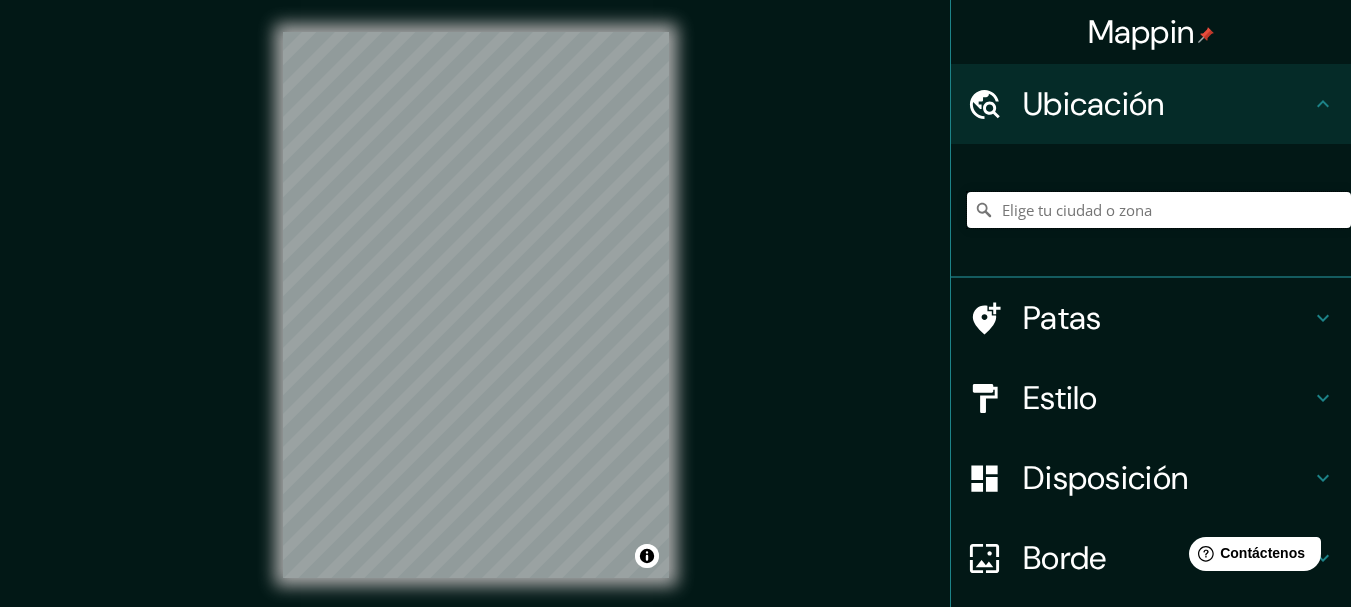 click at bounding box center [1159, 210] 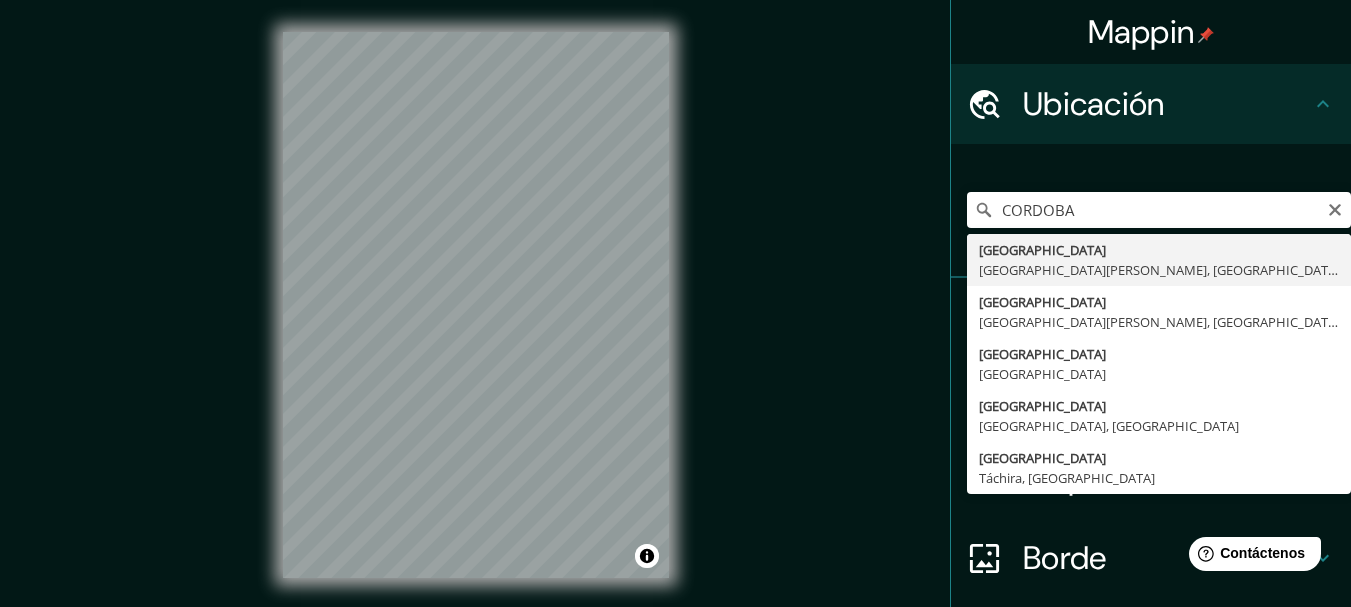 type on "[GEOGRAPHIC_DATA], [GEOGRAPHIC_DATA][PERSON_NAME], [GEOGRAPHIC_DATA]" 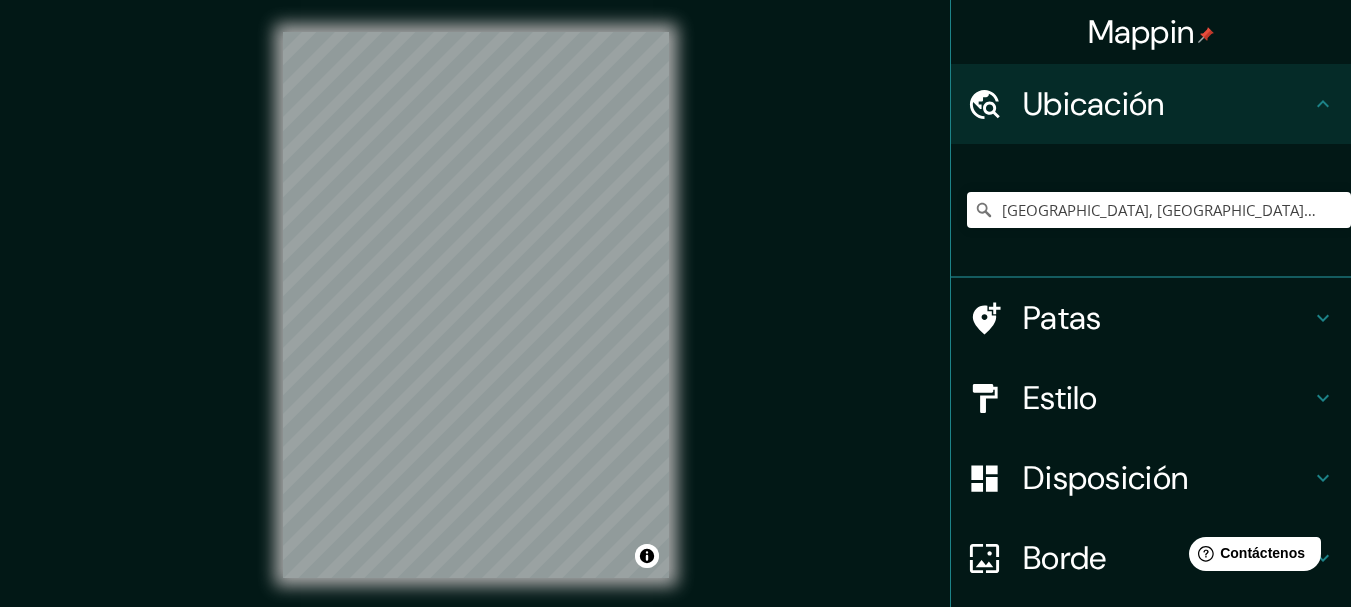 click on "Disposición" at bounding box center [1105, 478] 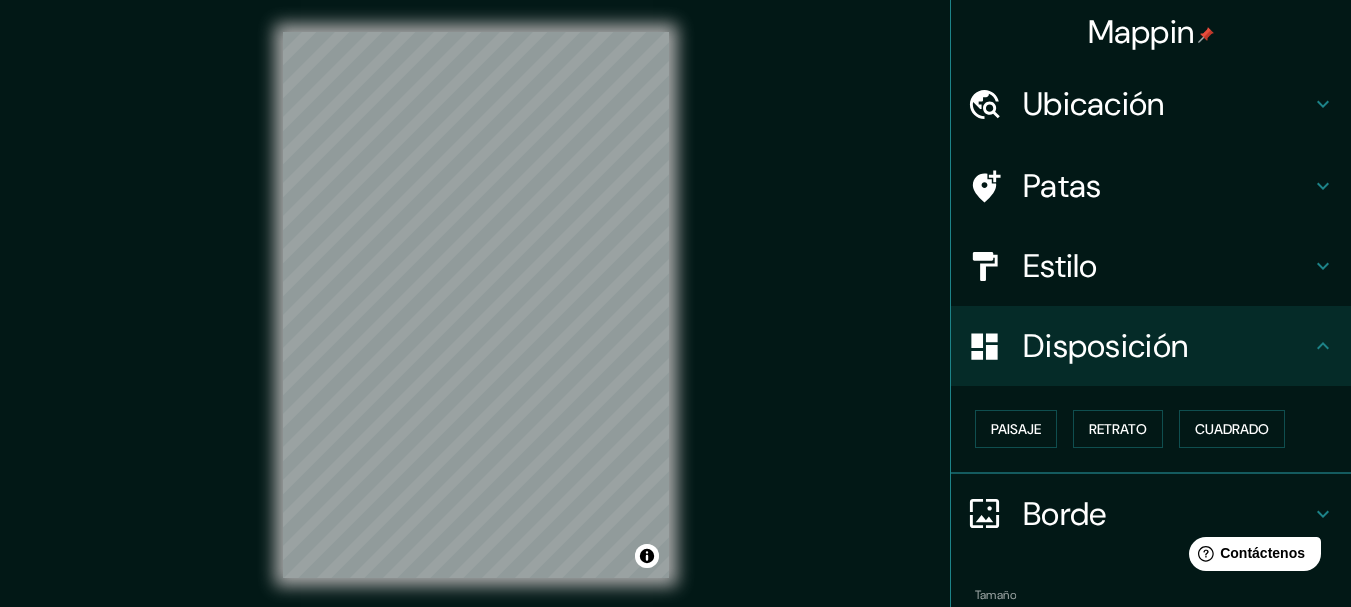 click on "Patas" at bounding box center [1062, 186] 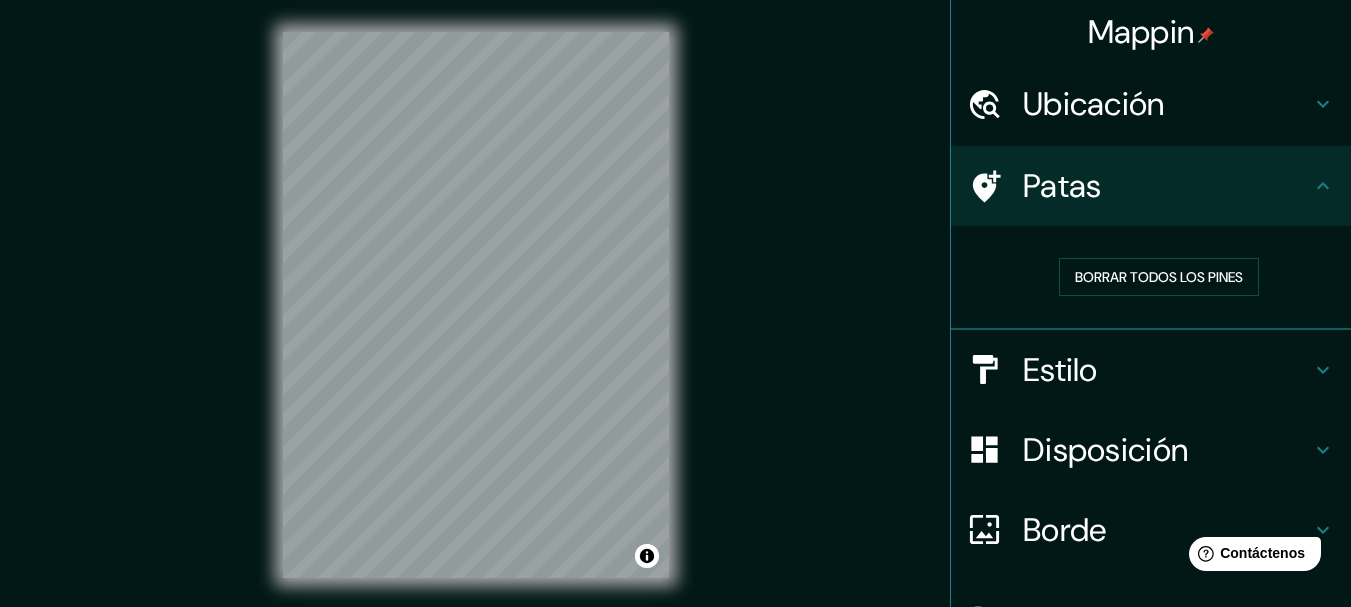 click on "Patas" at bounding box center [1062, 186] 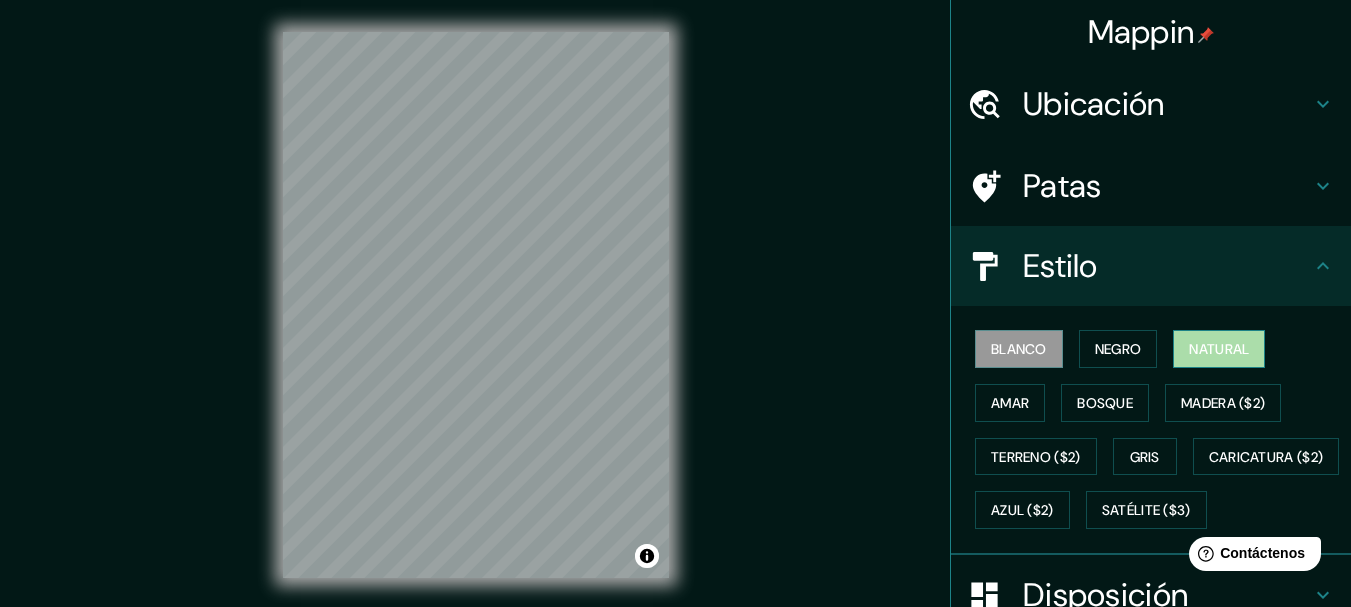 click on "Natural" at bounding box center (1219, 349) 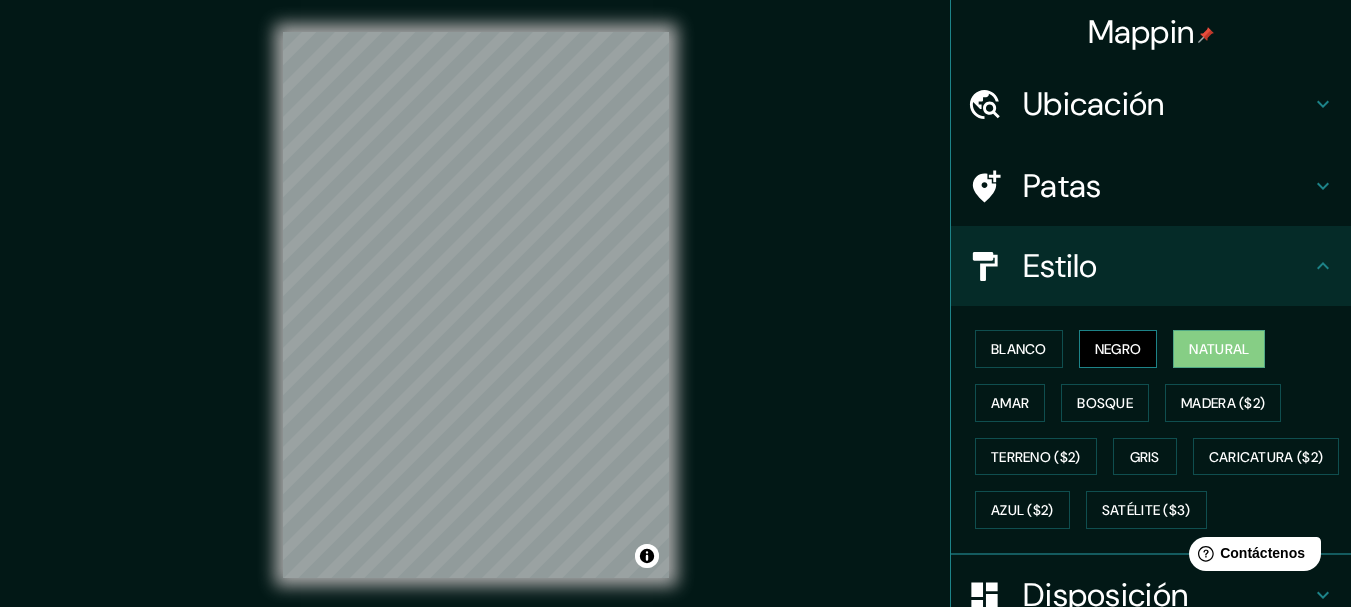click on "Negro" at bounding box center [1118, 349] 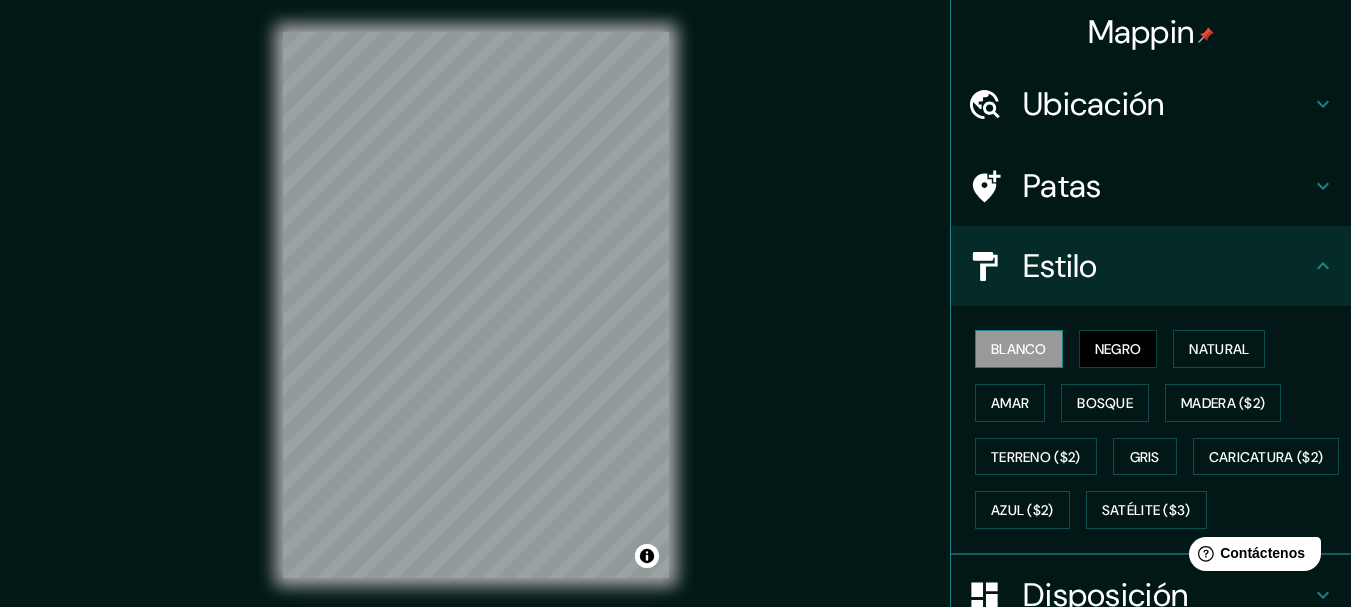 click on "Blanco" at bounding box center (1019, 349) 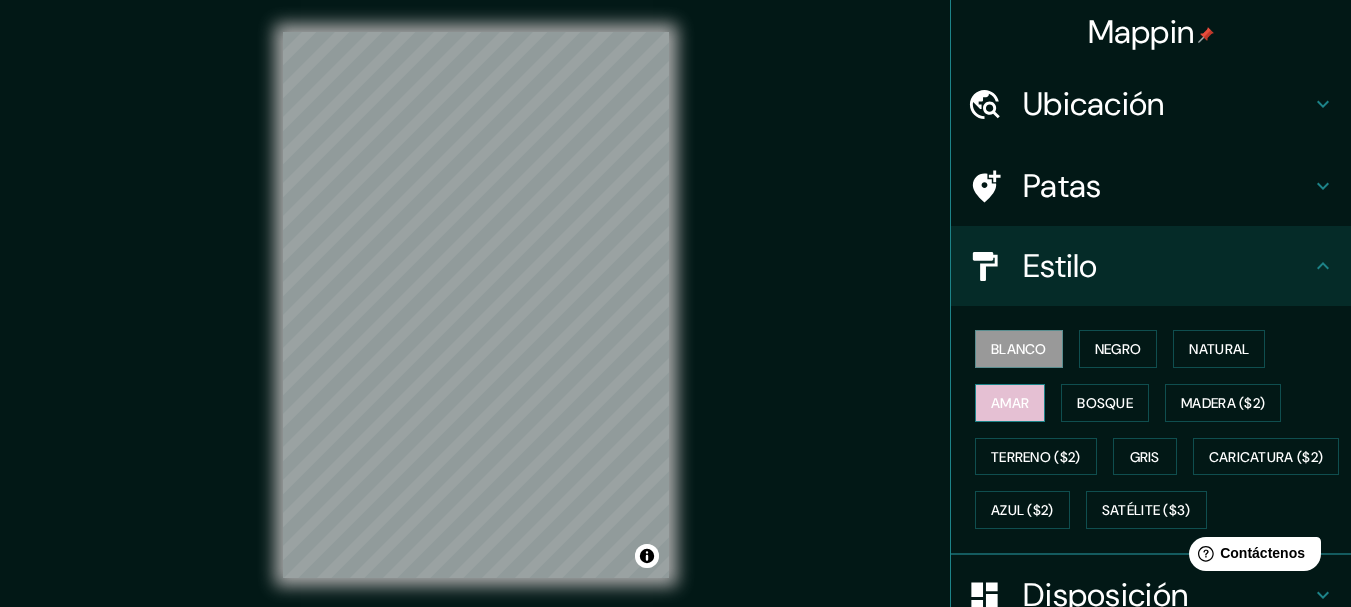 click on "Amar" at bounding box center [1010, 403] 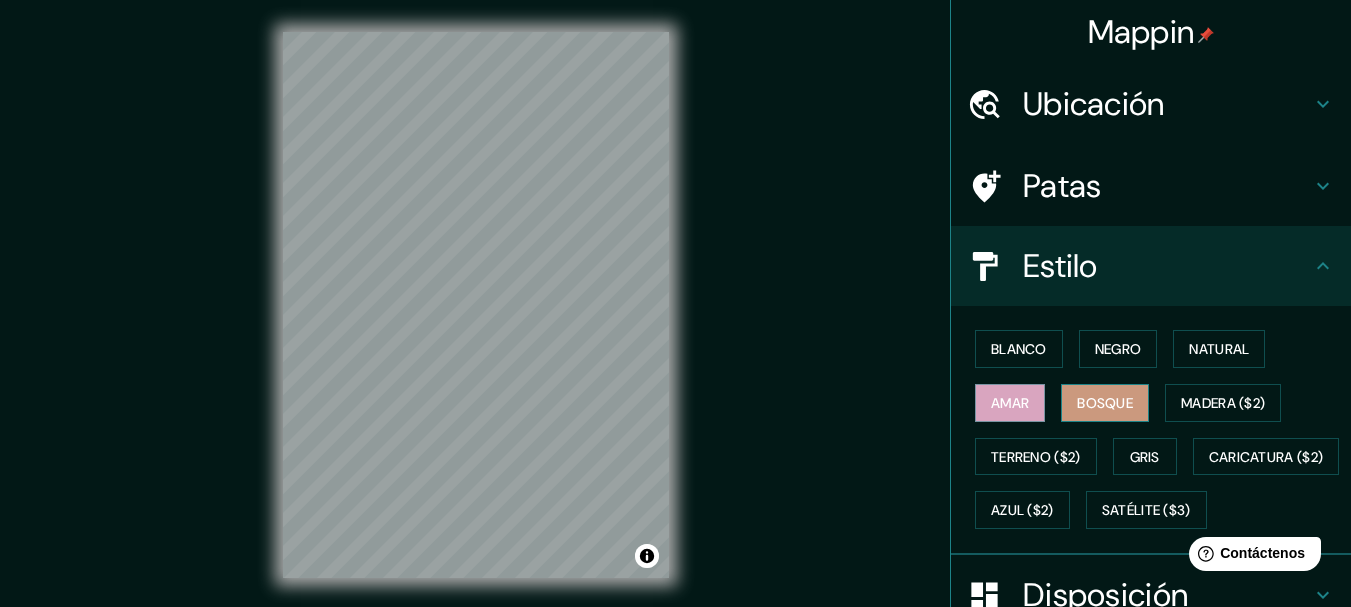 click on "Bosque" at bounding box center (1105, 403) 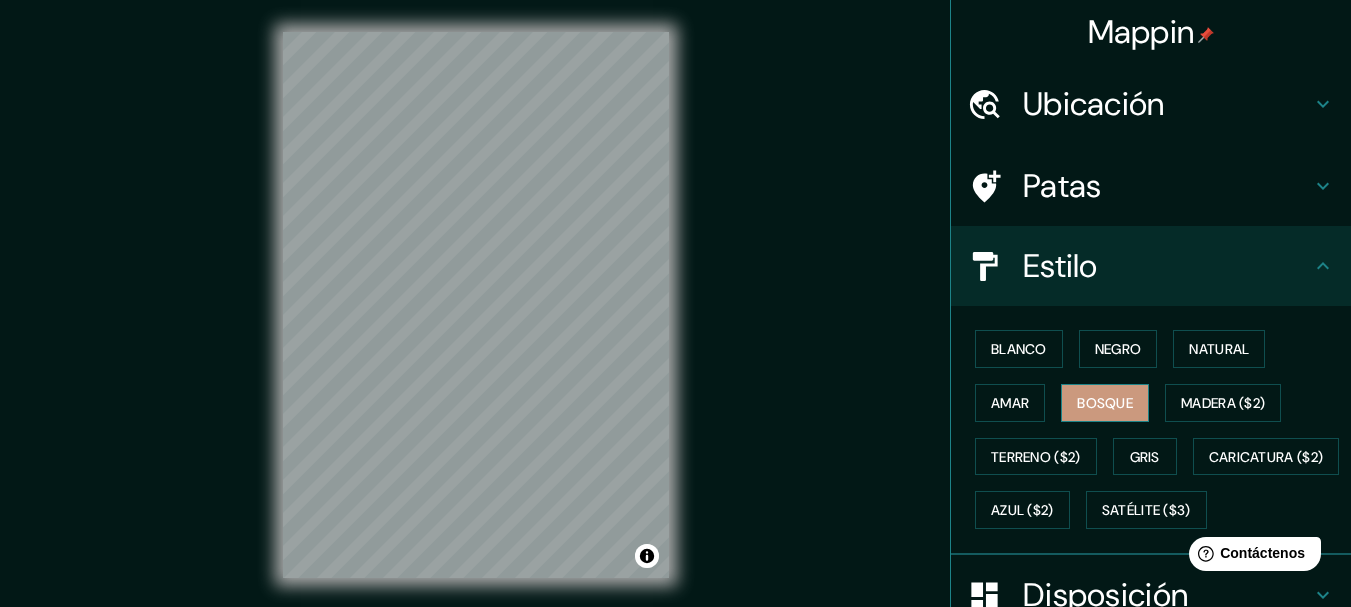 drag, startPoint x: 1075, startPoint y: 412, endPoint x: 1094, endPoint y: 411, distance: 19.026299 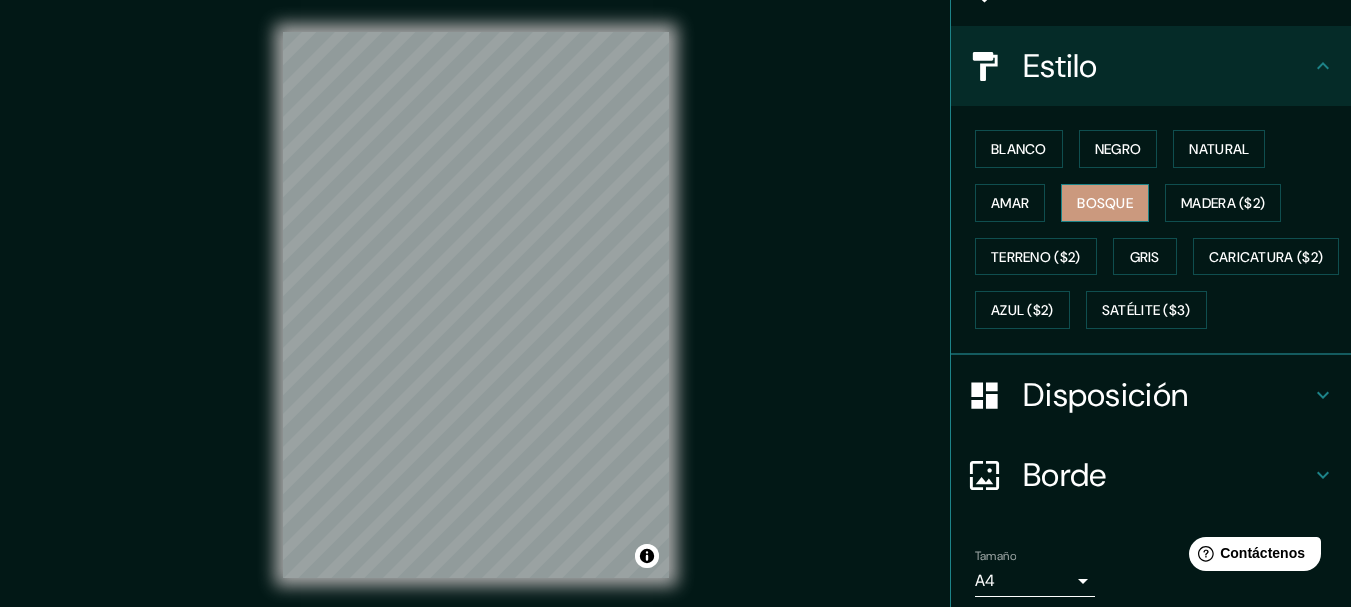 click on "Bosque" at bounding box center (1105, 203) 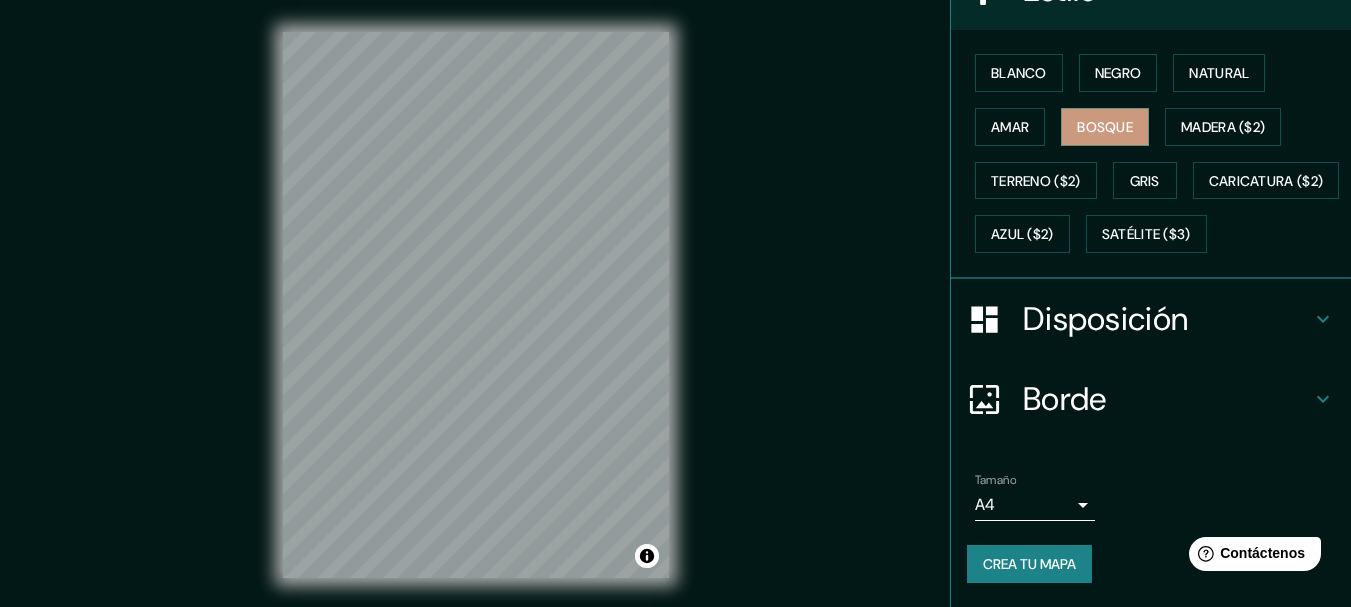 scroll, scrollTop: 35, scrollLeft: 0, axis: vertical 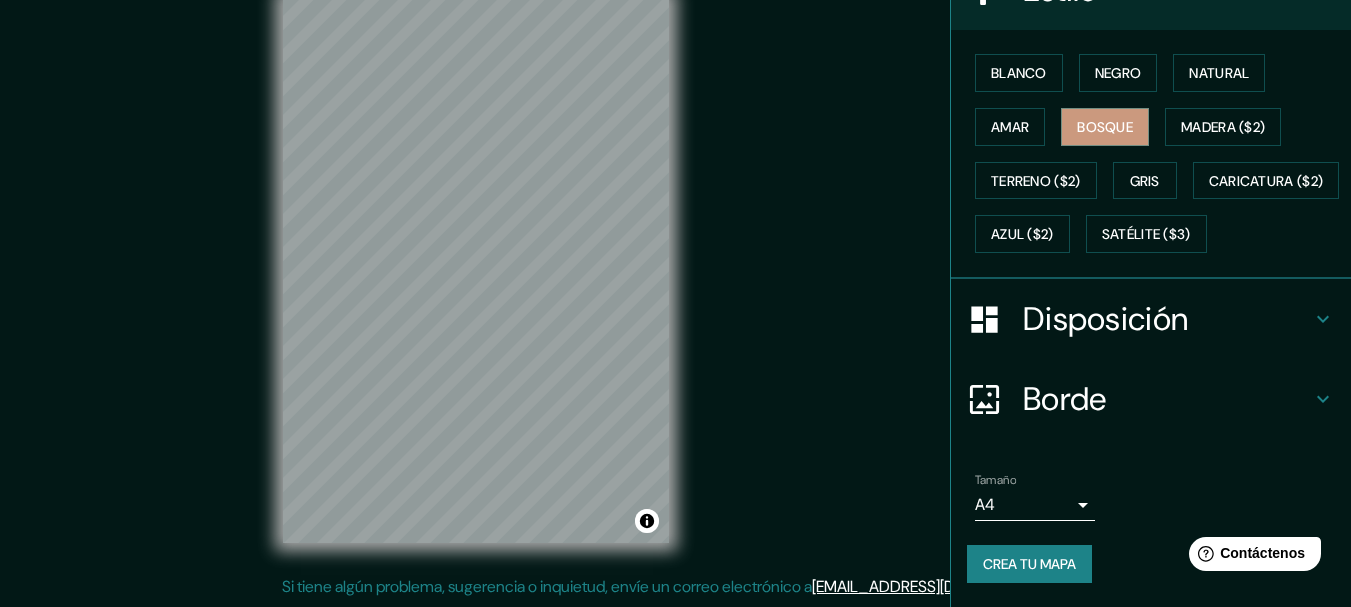 click on "Borde" at bounding box center [1065, 399] 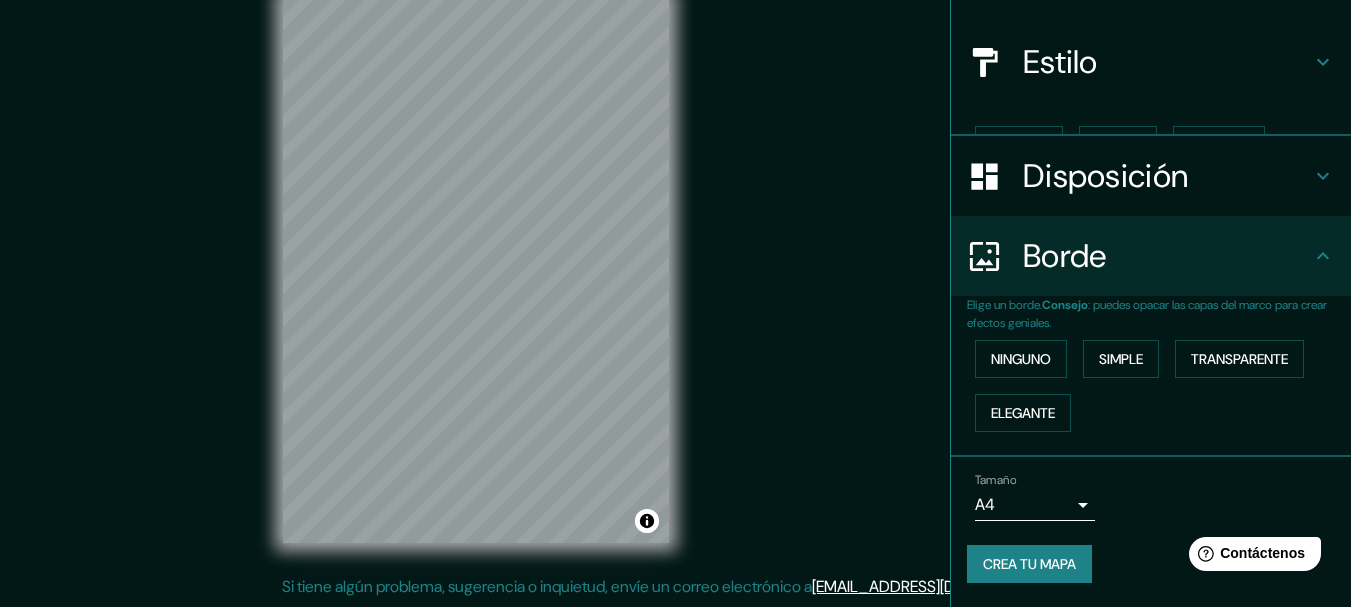 scroll, scrollTop: 170, scrollLeft: 0, axis: vertical 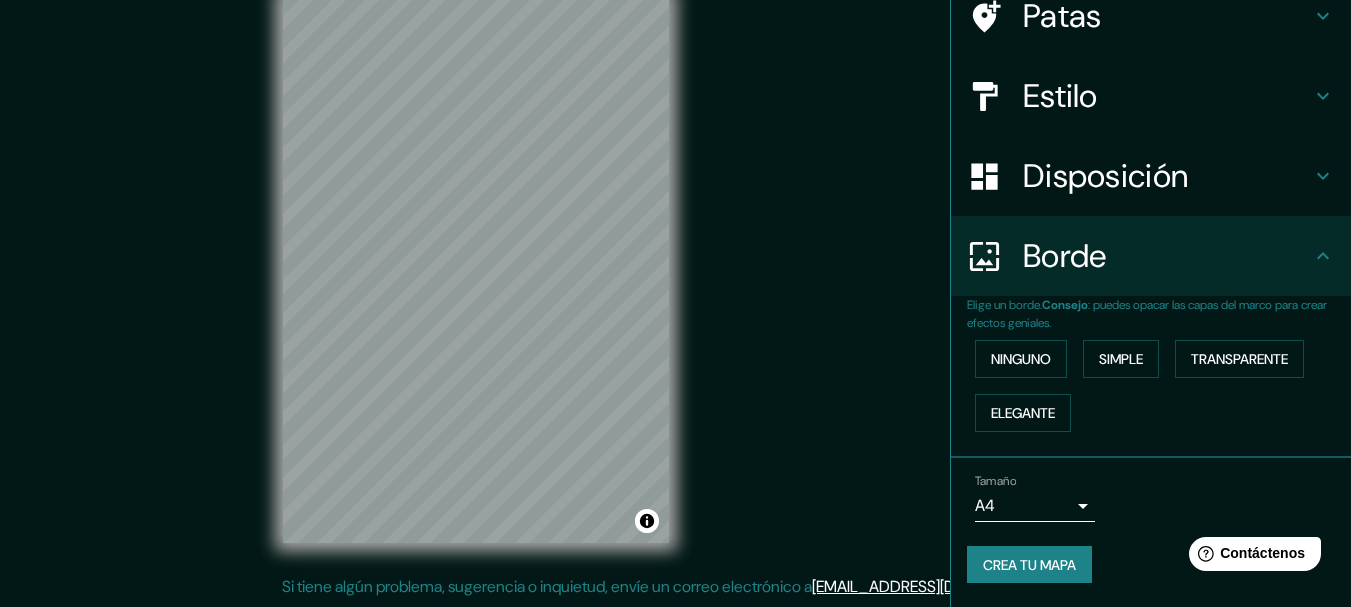 click on "Borde" at bounding box center (1065, 256) 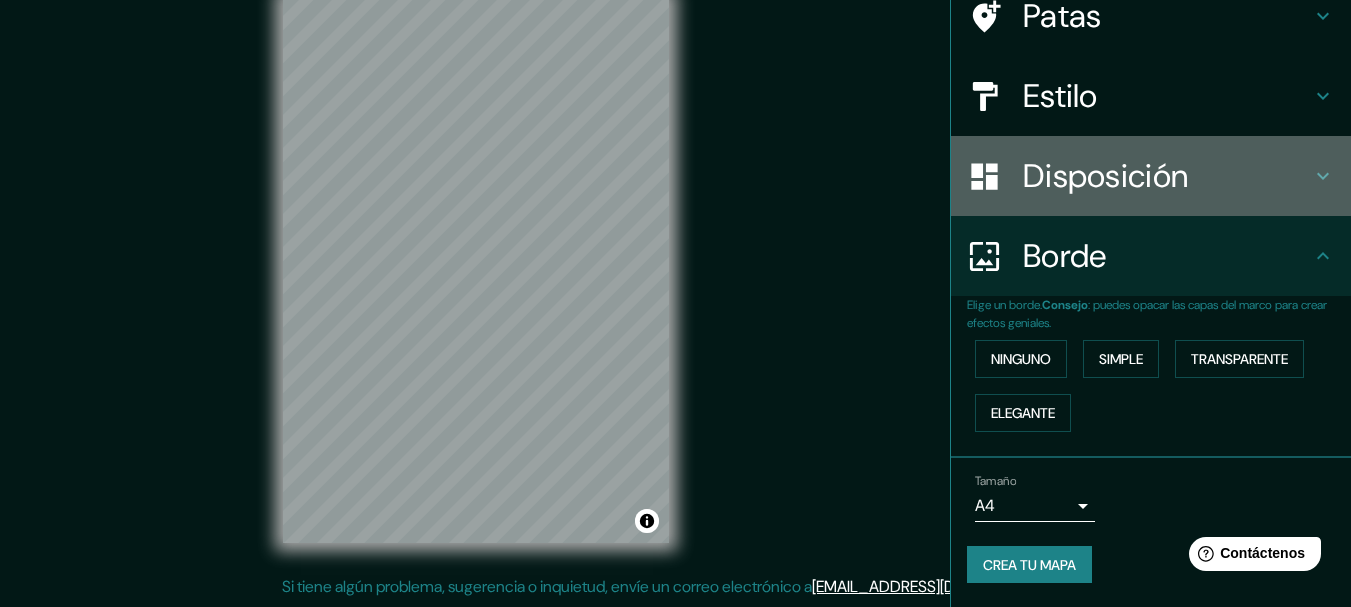 click on "Disposición" at bounding box center [1151, 176] 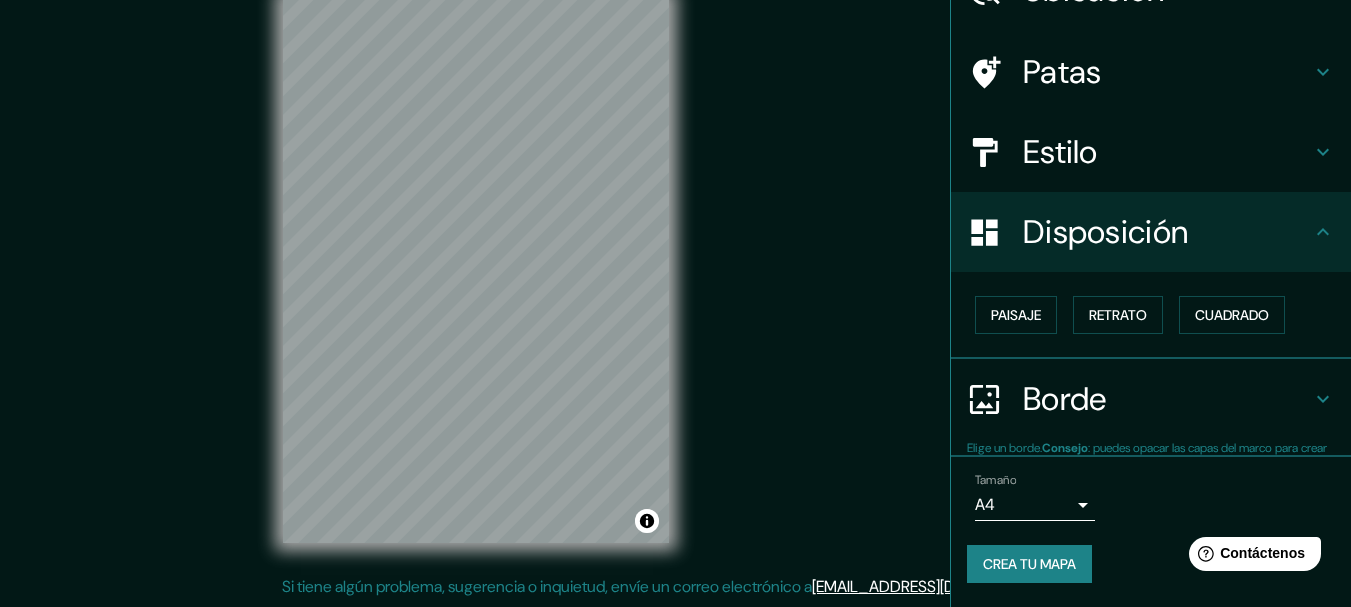 scroll, scrollTop: 114, scrollLeft: 0, axis: vertical 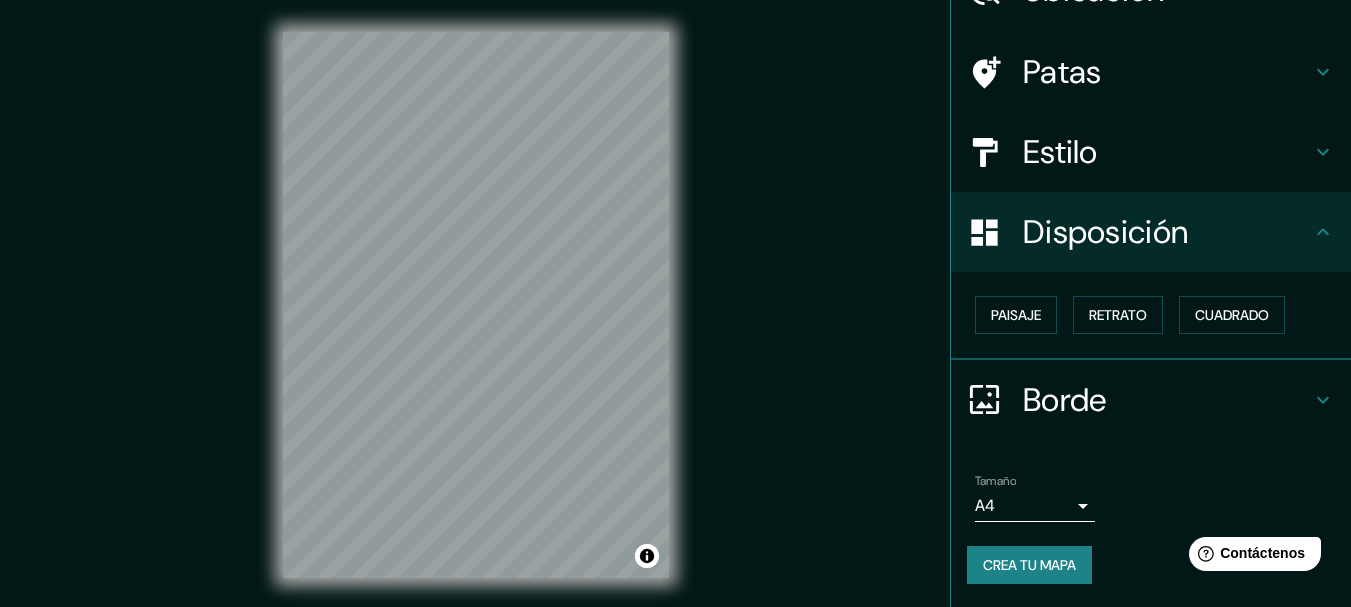 click on "Mappin Ubicación [GEOGRAPHIC_DATA], [GEOGRAPHIC_DATA][PERSON_NAME], [GEOGRAPHIC_DATA] Patas Estilo Disposición Paisaje Retrato Cuadrado Borde Elige un borde.  Consejo  : puedes opacar las capas del marco para crear efectos geniales. Ninguno Simple Transparente Elegante Tamaño A4 single Crea tu mapa © Mapbox   © OpenStreetMap   Improve this map Si tiene algún problema, sugerencia o inquietud, envíe un correo electrónico a  [EMAIL_ADDRESS][DOMAIN_NAME]  .   . ." at bounding box center (675, 321) 